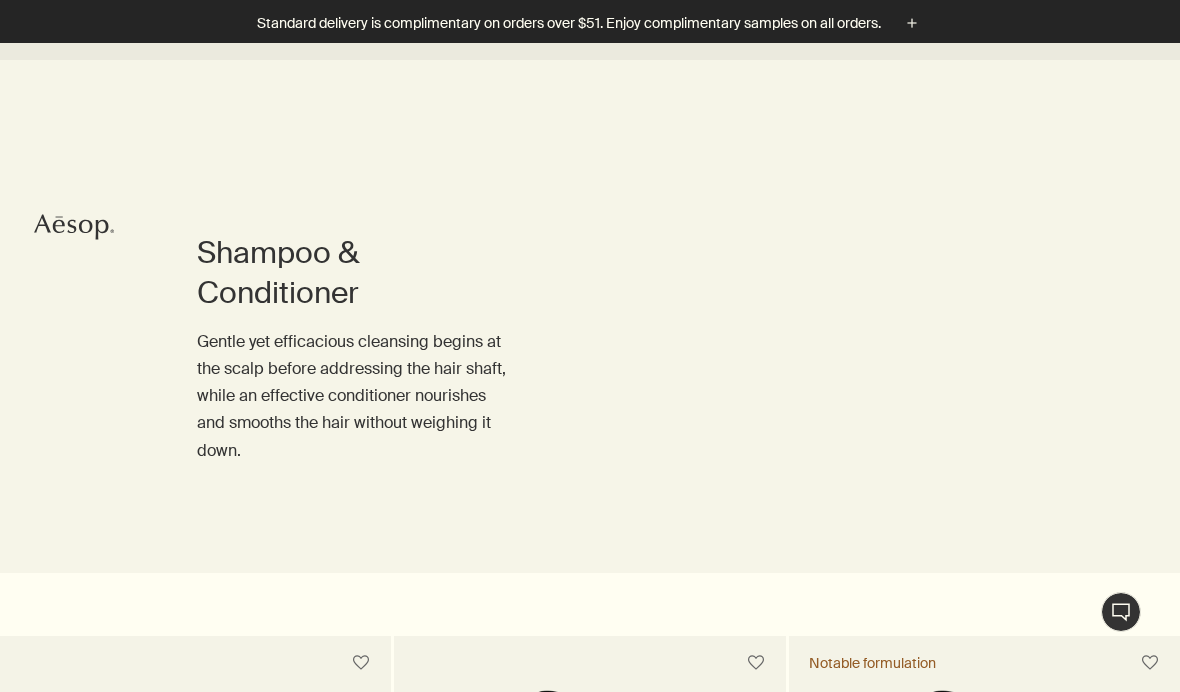 scroll, scrollTop: 682, scrollLeft: 0, axis: vertical 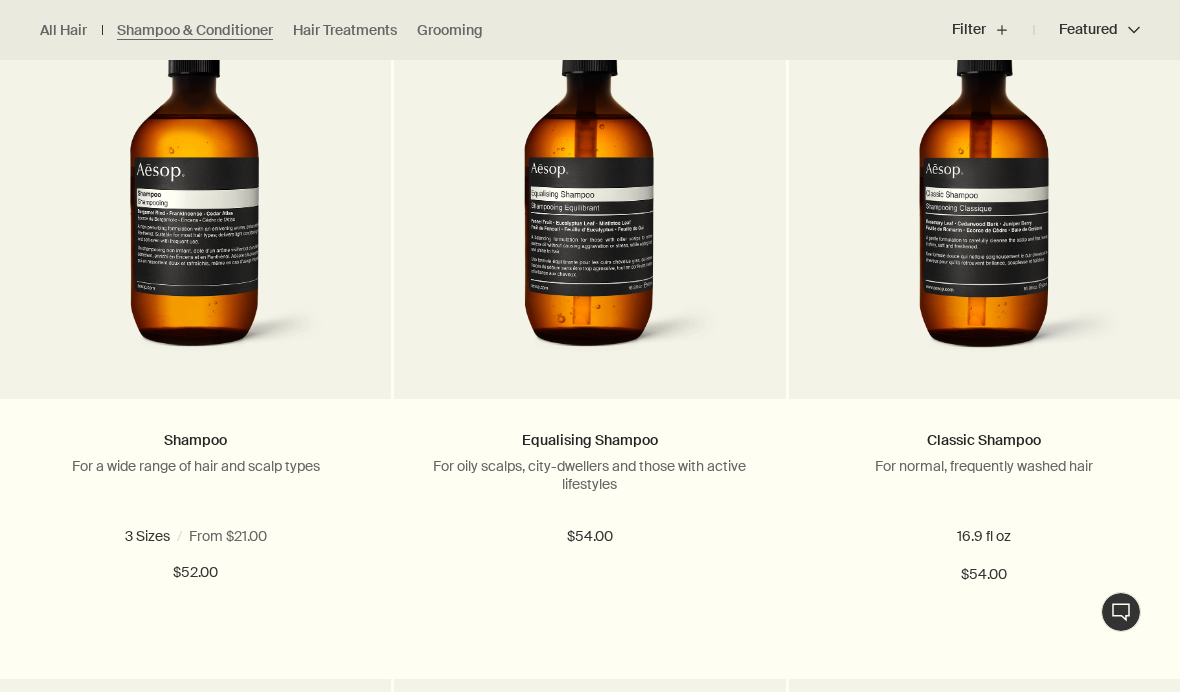click at bounding box center (247, 536) 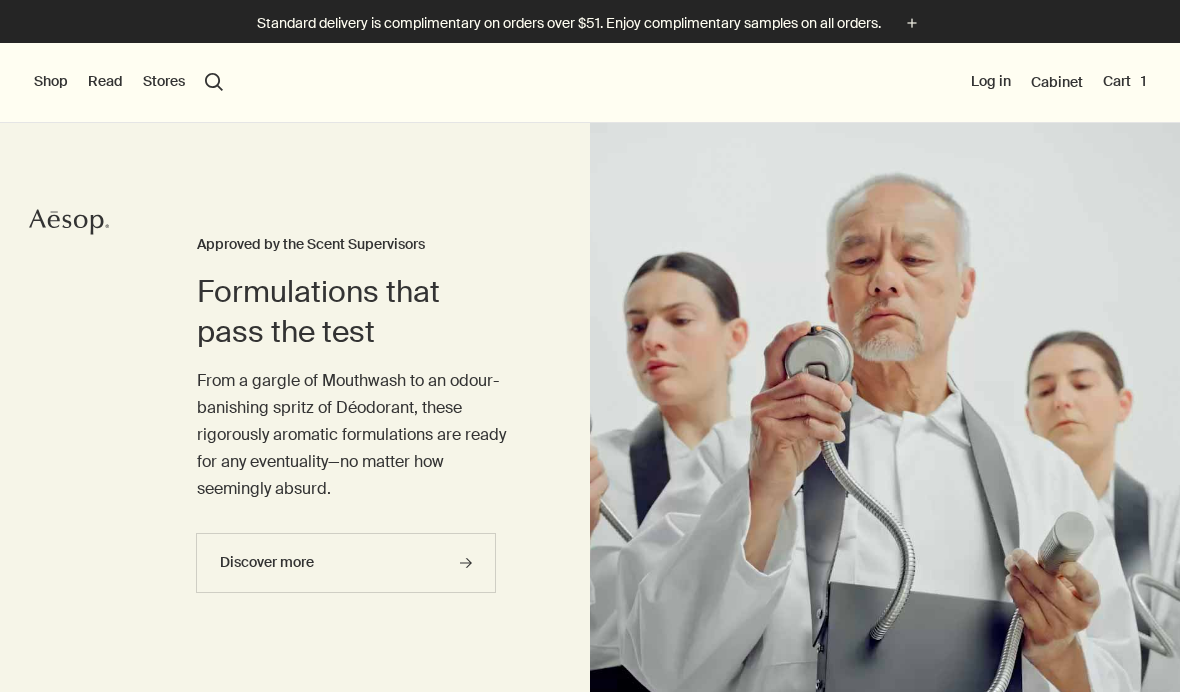 scroll, scrollTop: 0, scrollLeft: 0, axis: both 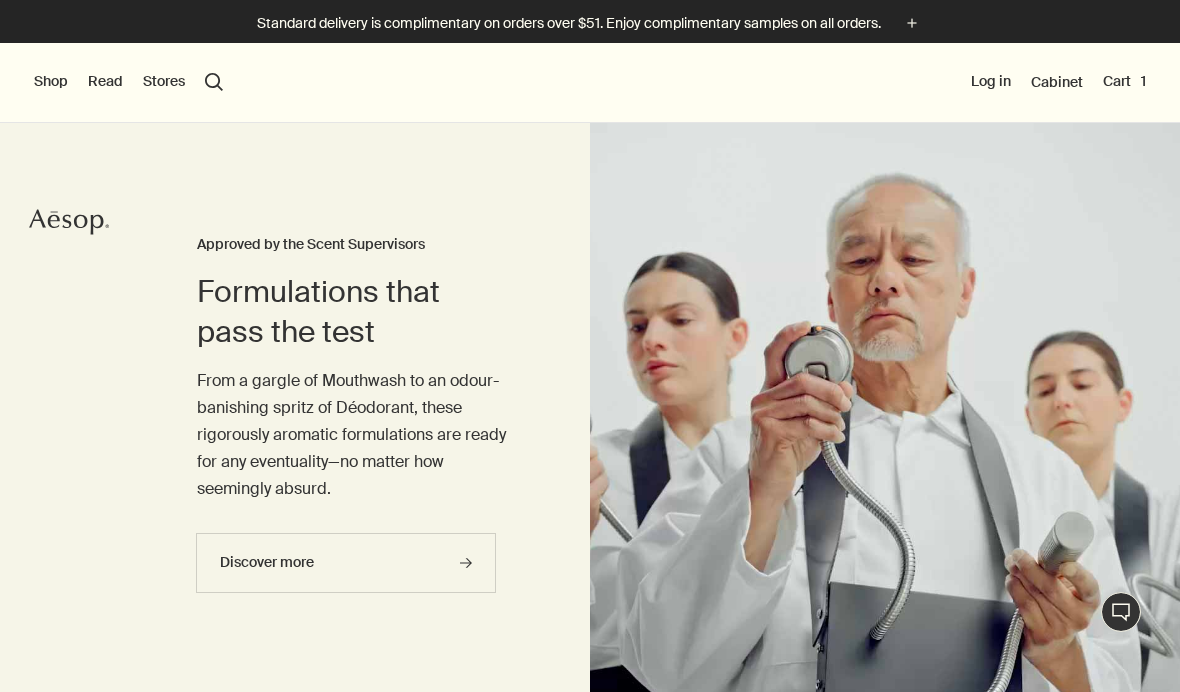 click on "Shop" at bounding box center [51, 82] 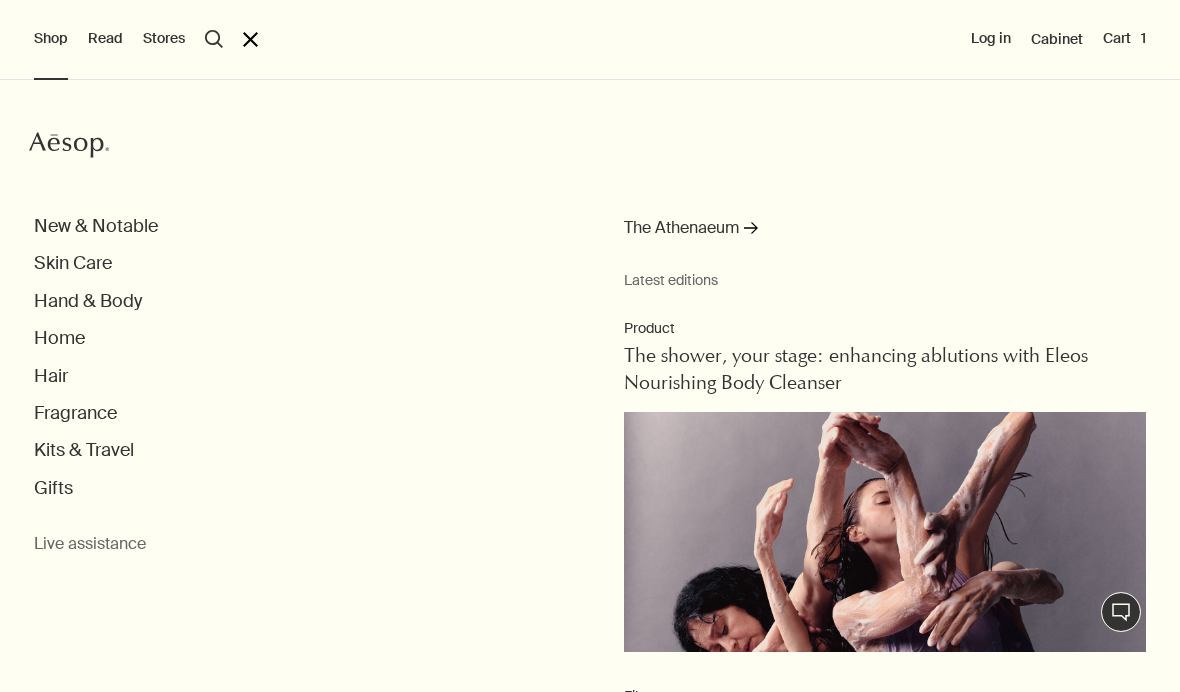 click on "Hand & Body" at bounding box center (88, 301) 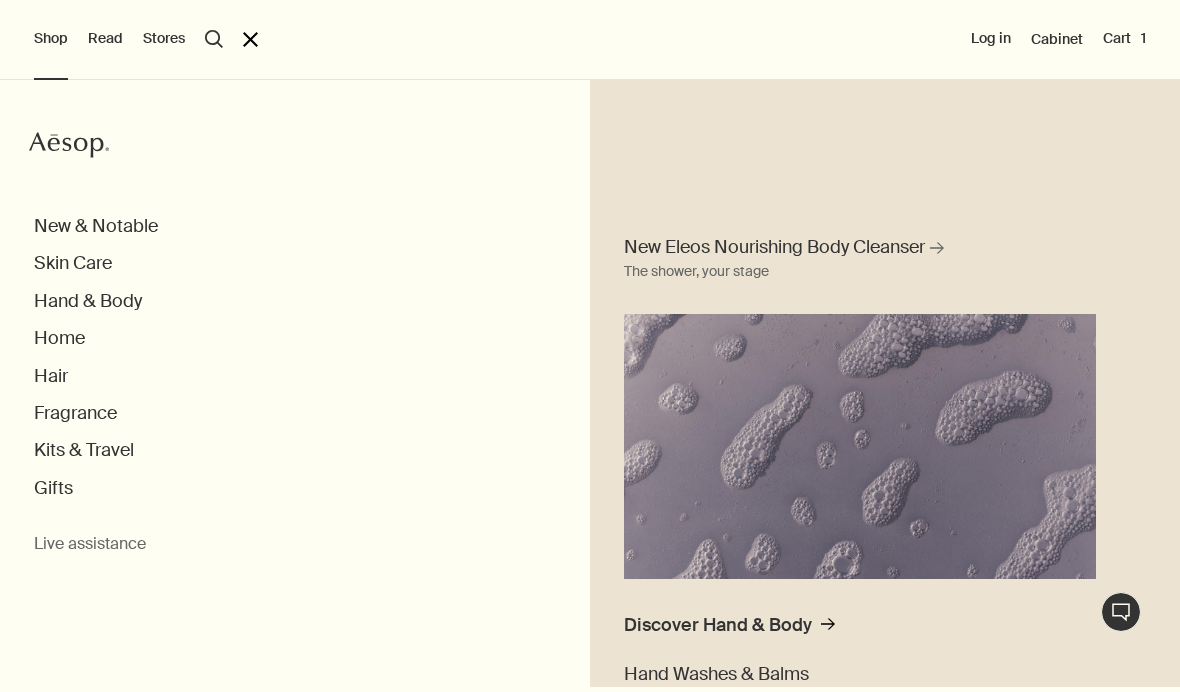 scroll, scrollTop: 0, scrollLeft: 0, axis: both 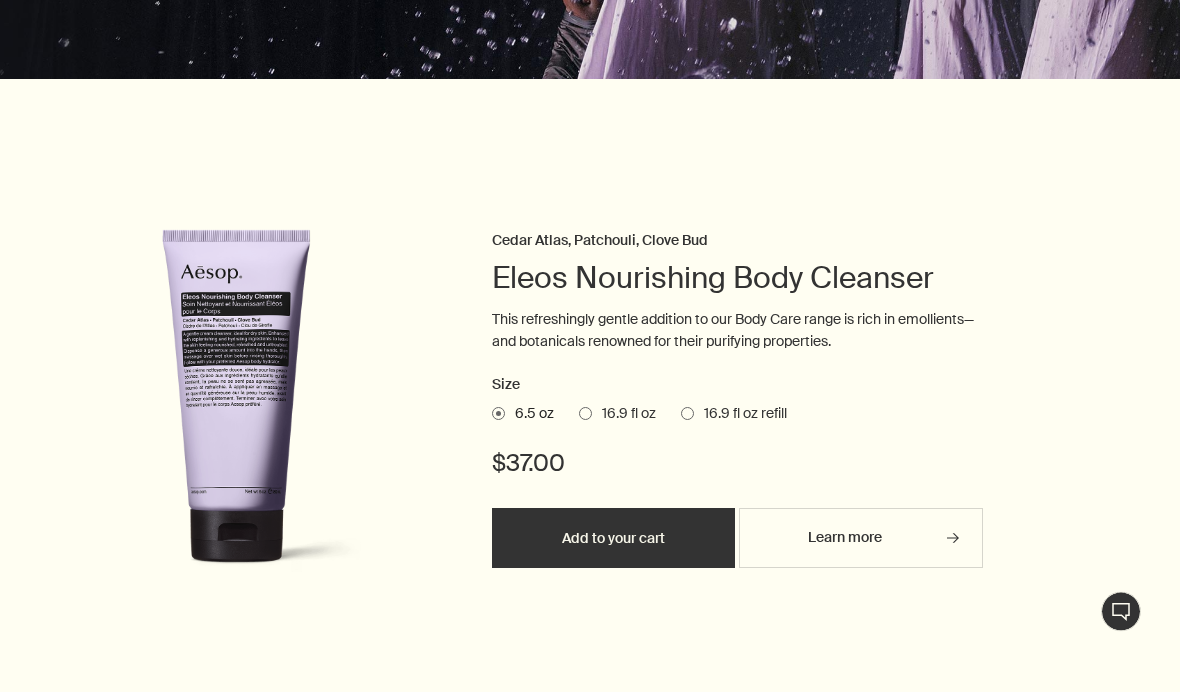 click on "16.9 fl oz refill" at bounding box center (734, 415) 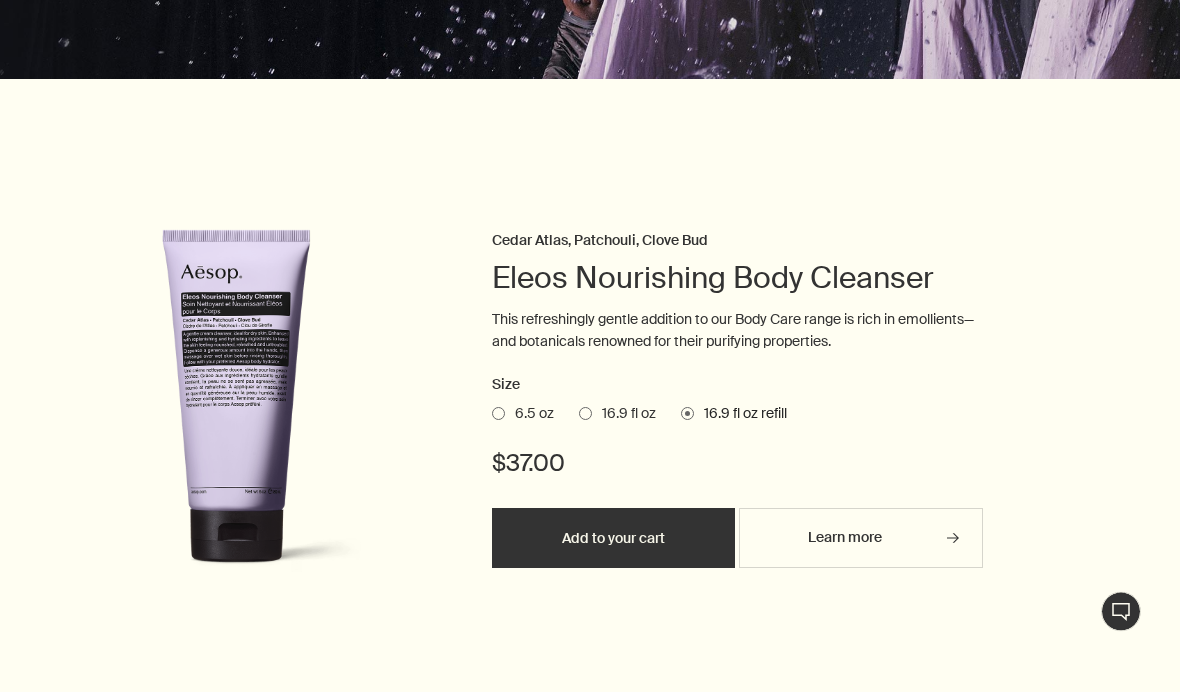 scroll, scrollTop: 606, scrollLeft: 0, axis: vertical 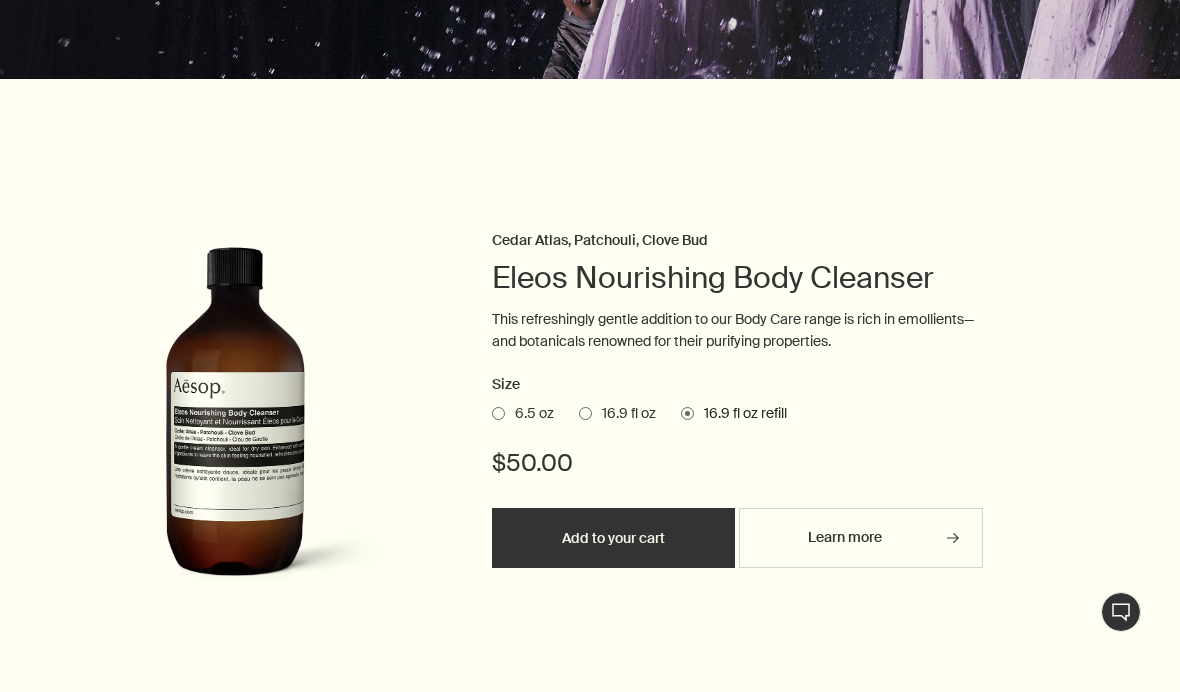 click on "Learn more   rightArrow" at bounding box center (861, 538) 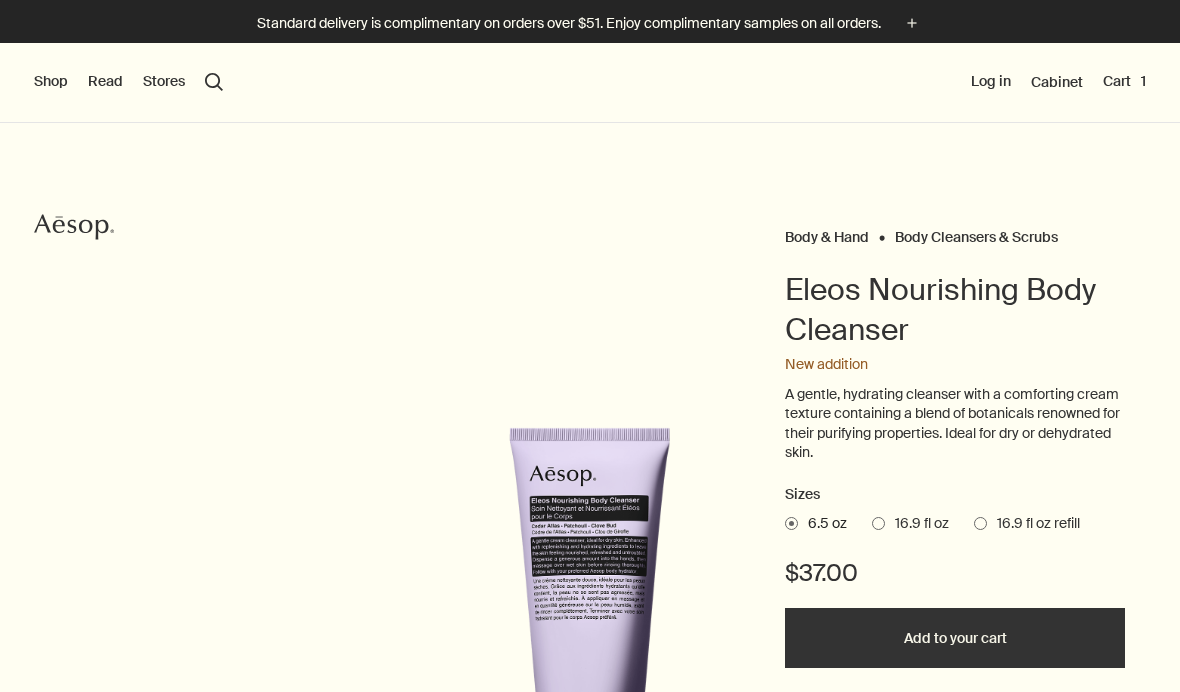 scroll, scrollTop: 0, scrollLeft: 0, axis: both 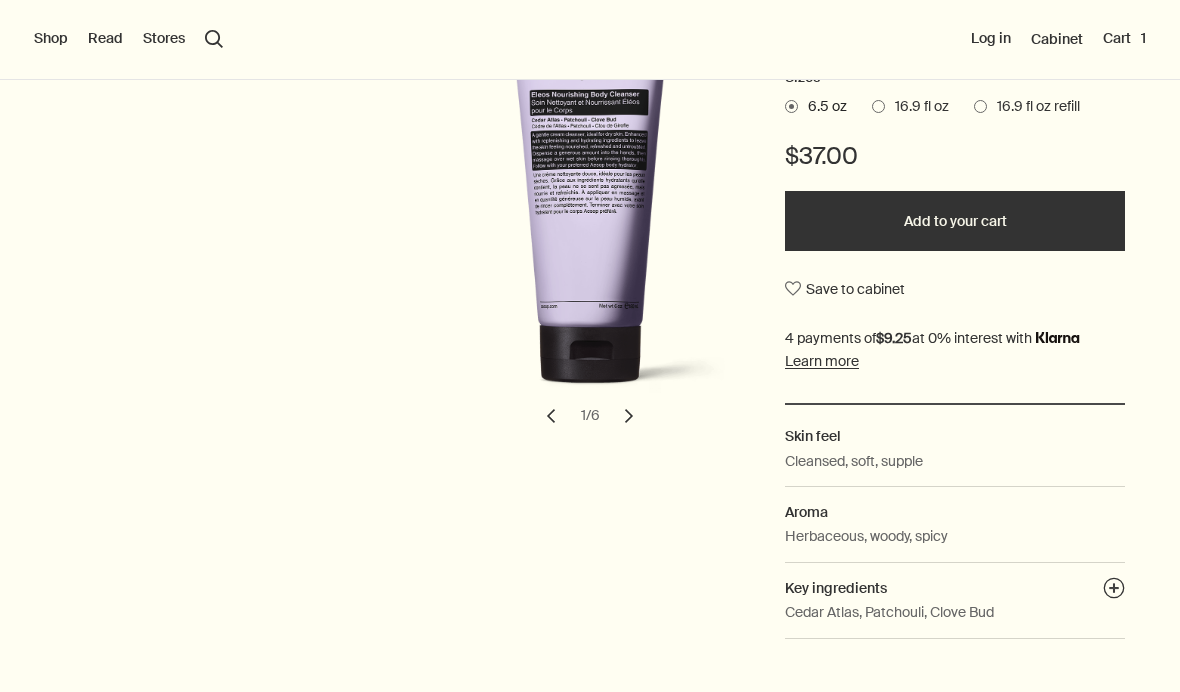 click on "chevron" at bounding box center [629, 416] 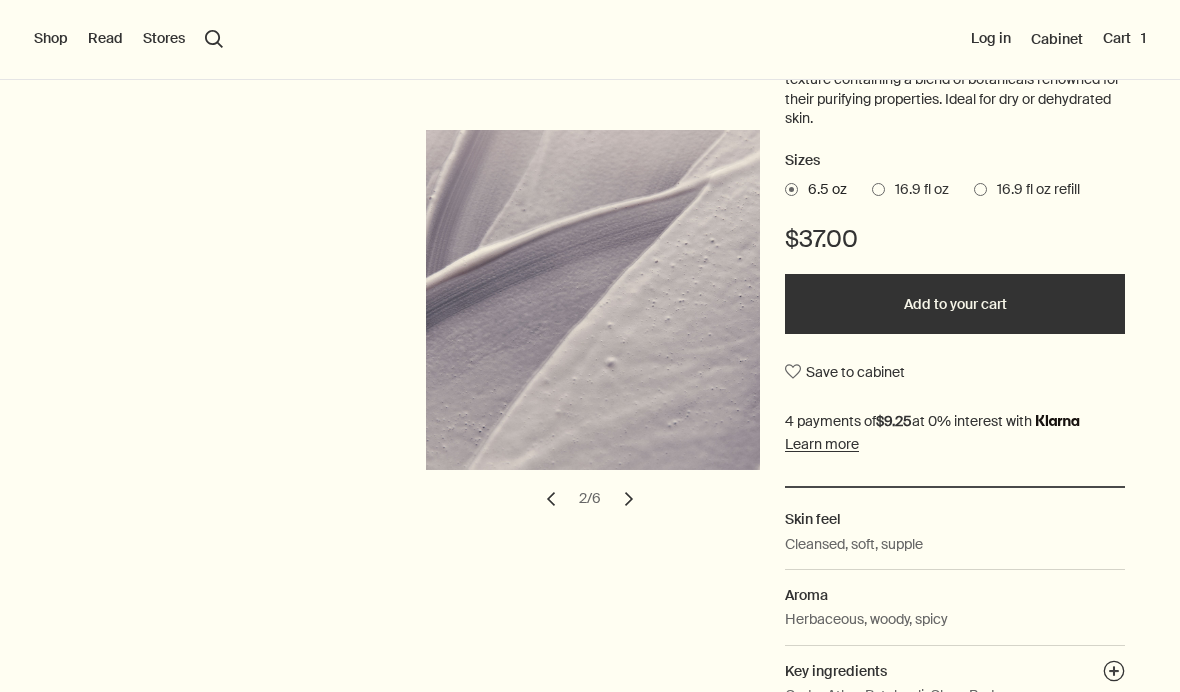 scroll, scrollTop: 339, scrollLeft: 0, axis: vertical 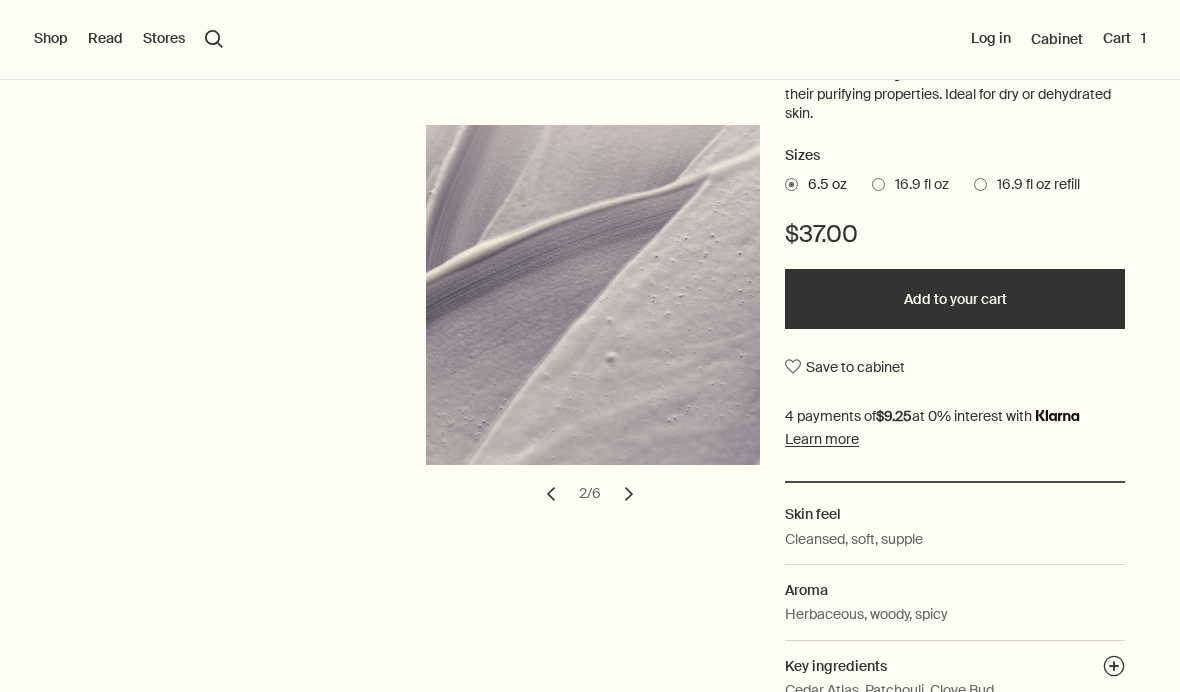 click on "chevron" at bounding box center (629, 494) 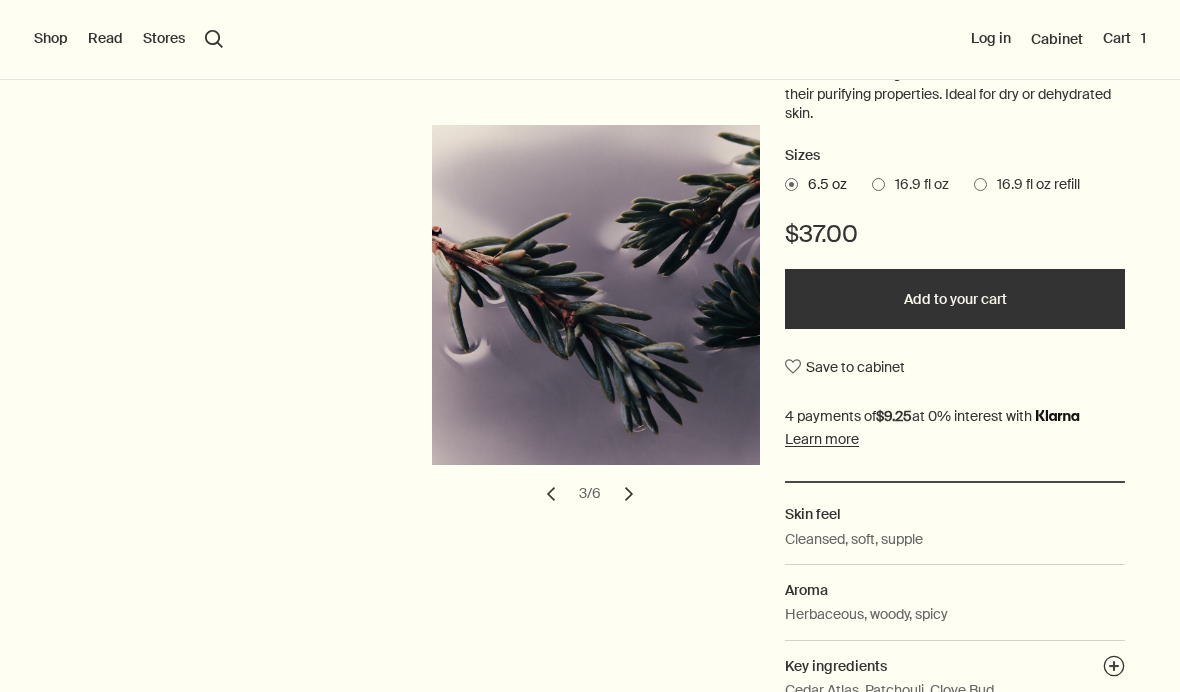 click on "chevron" at bounding box center [629, 494] 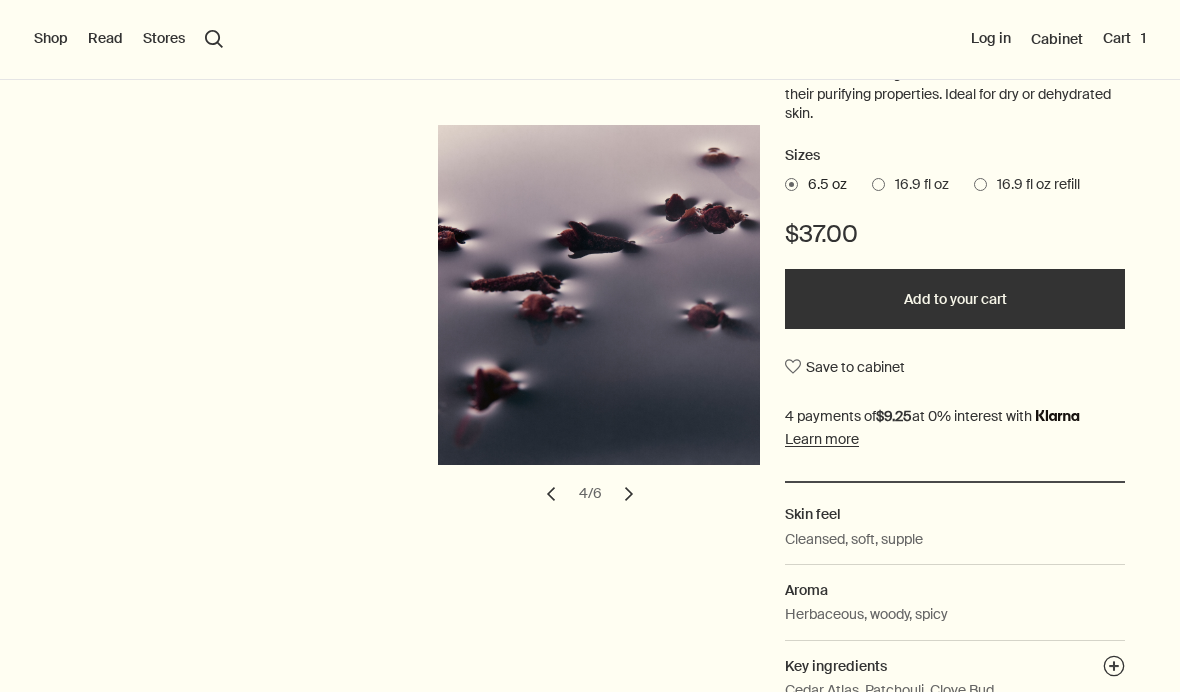 click on "chevron" at bounding box center (629, 494) 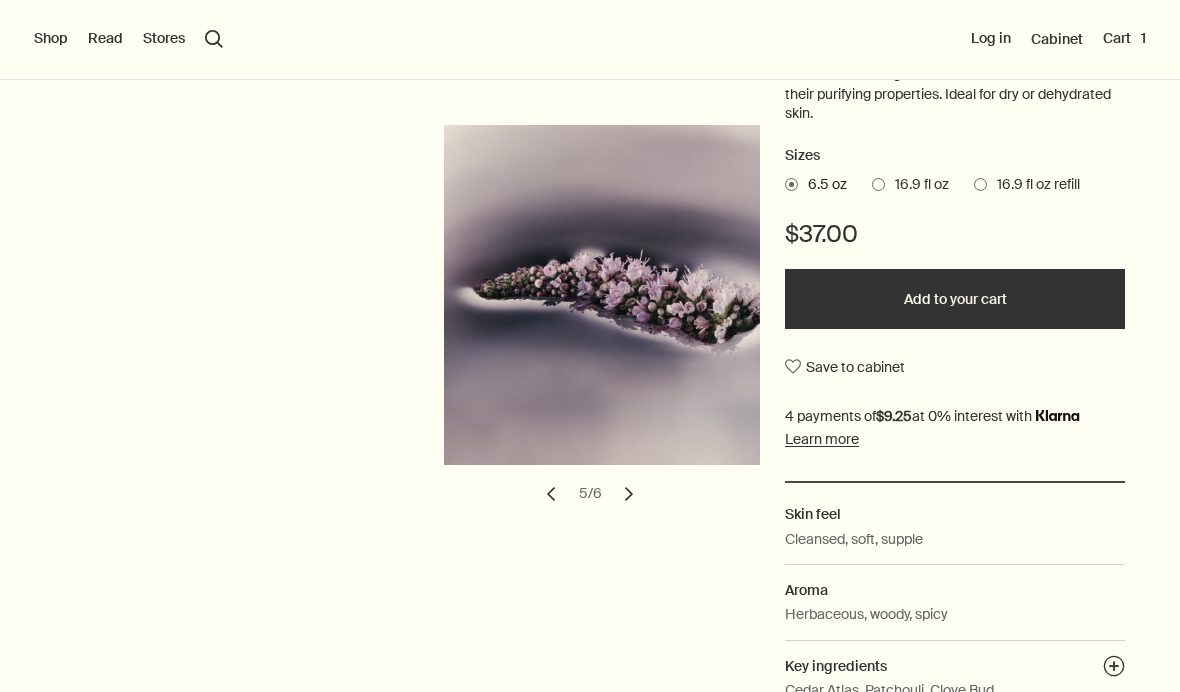 click on "chevron" at bounding box center [629, 494] 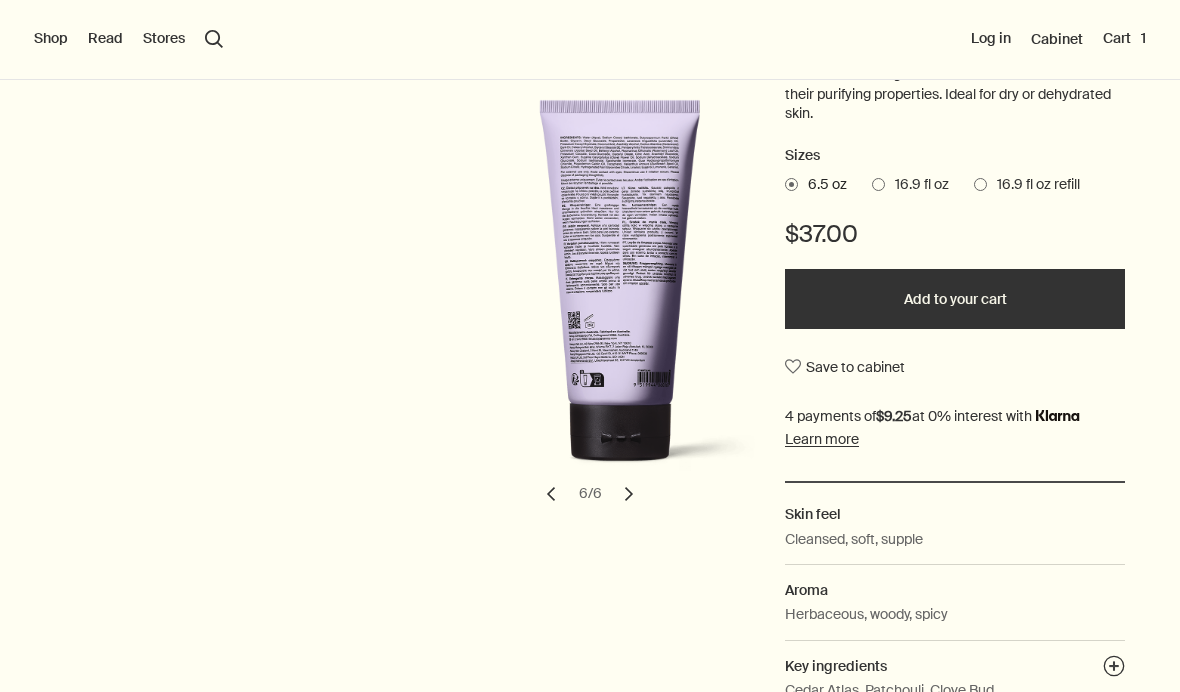 click on "chevron" at bounding box center (629, 494) 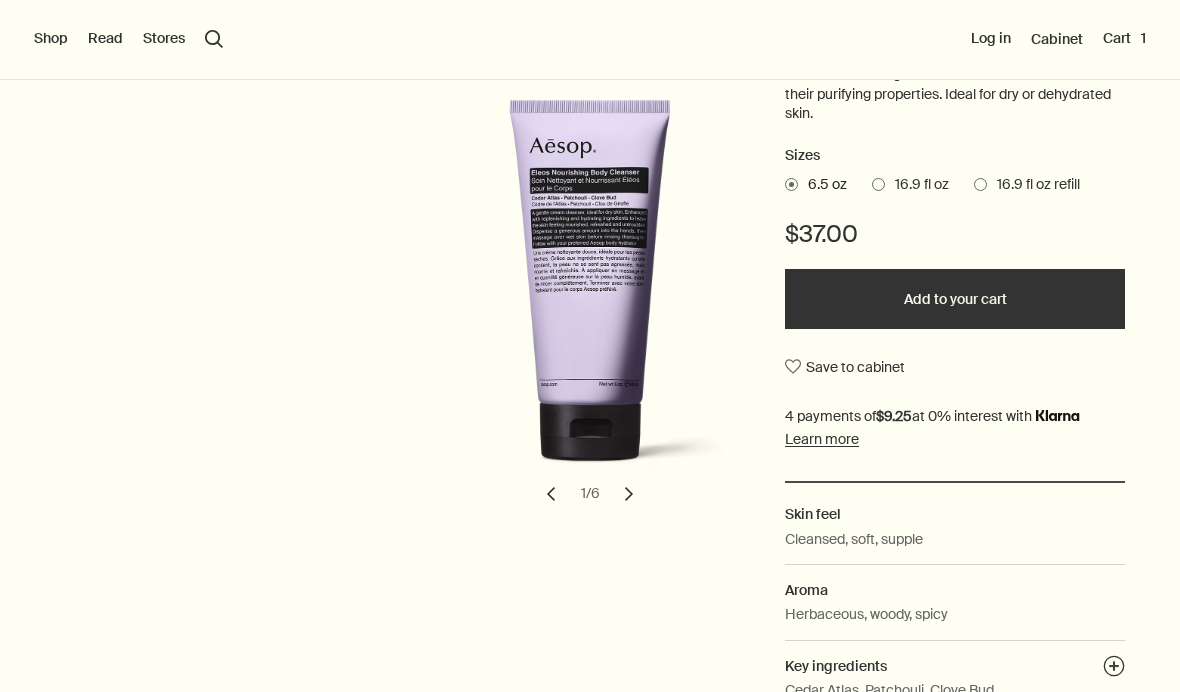 click on "chevron" at bounding box center [629, 494] 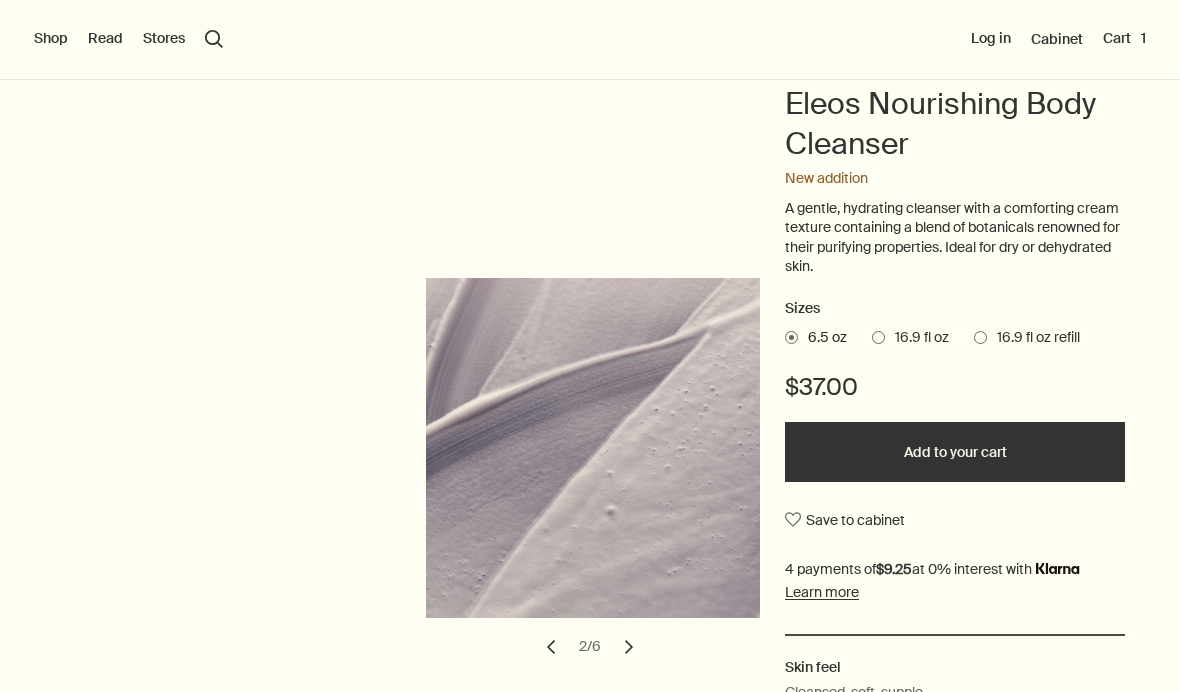 scroll, scrollTop: 183, scrollLeft: 0, axis: vertical 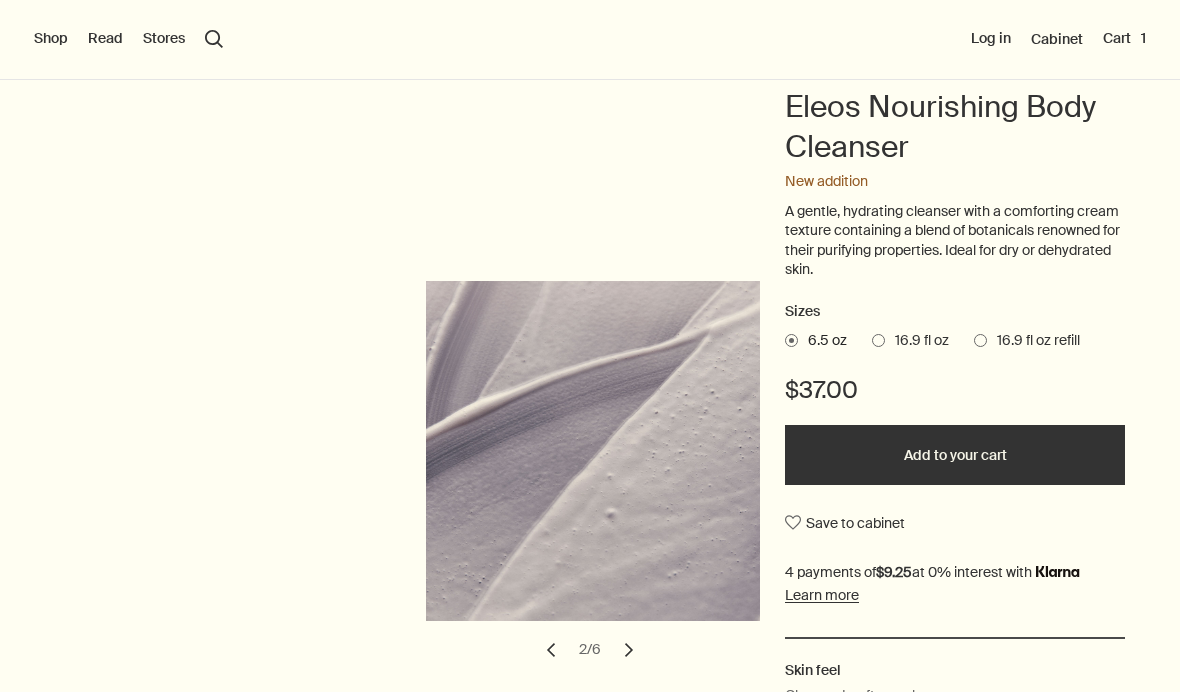 click on "16.9 fl oz" at bounding box center (910, 341) 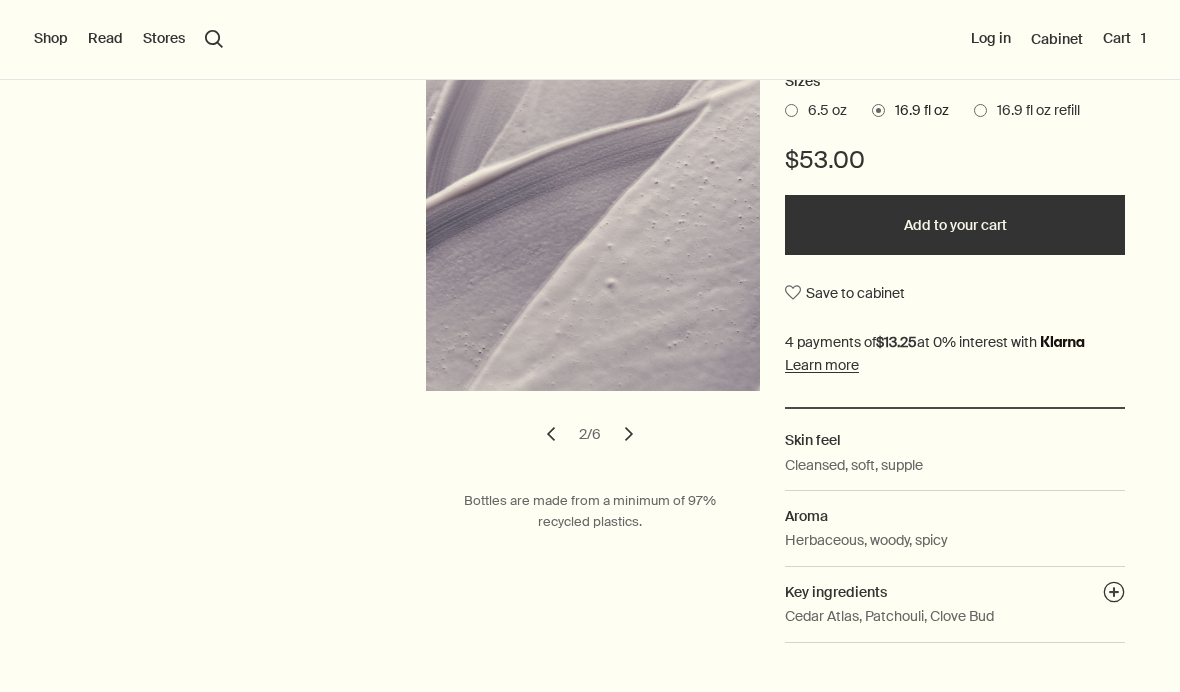 scroll, scrollTop: 416, scrollLeft: 0, axis: vertical 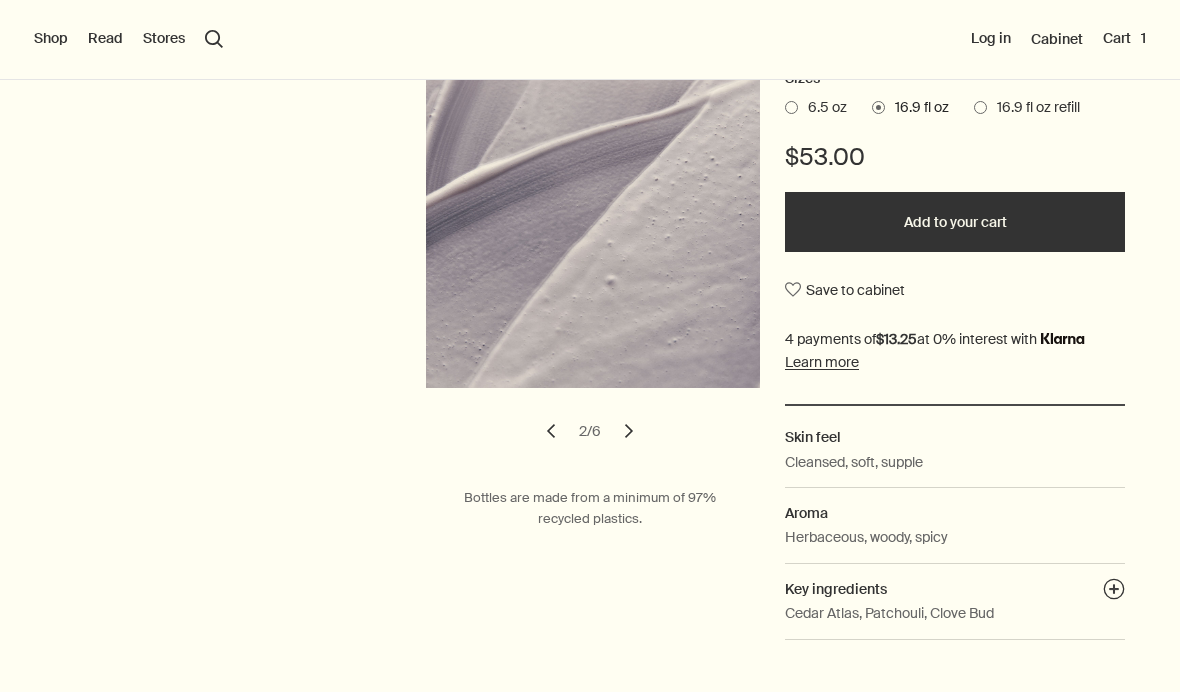 click on "chevron" at bounding box center [629, 431] 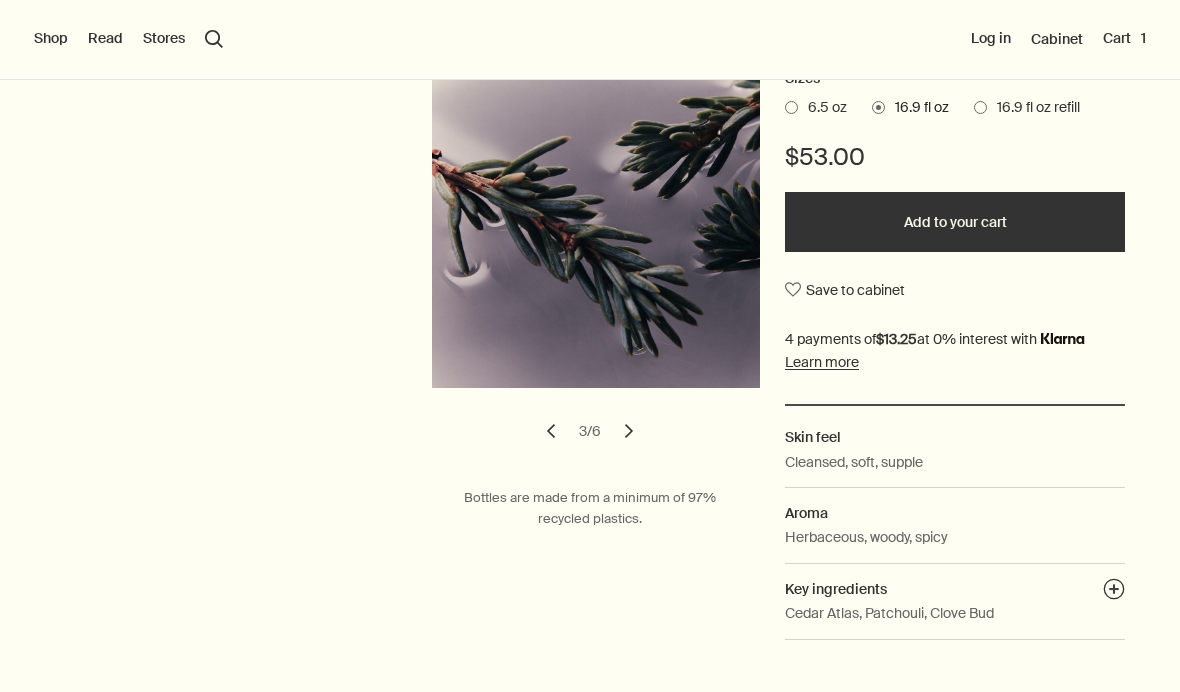 click on "chevron" at bounding box center (629, 431) 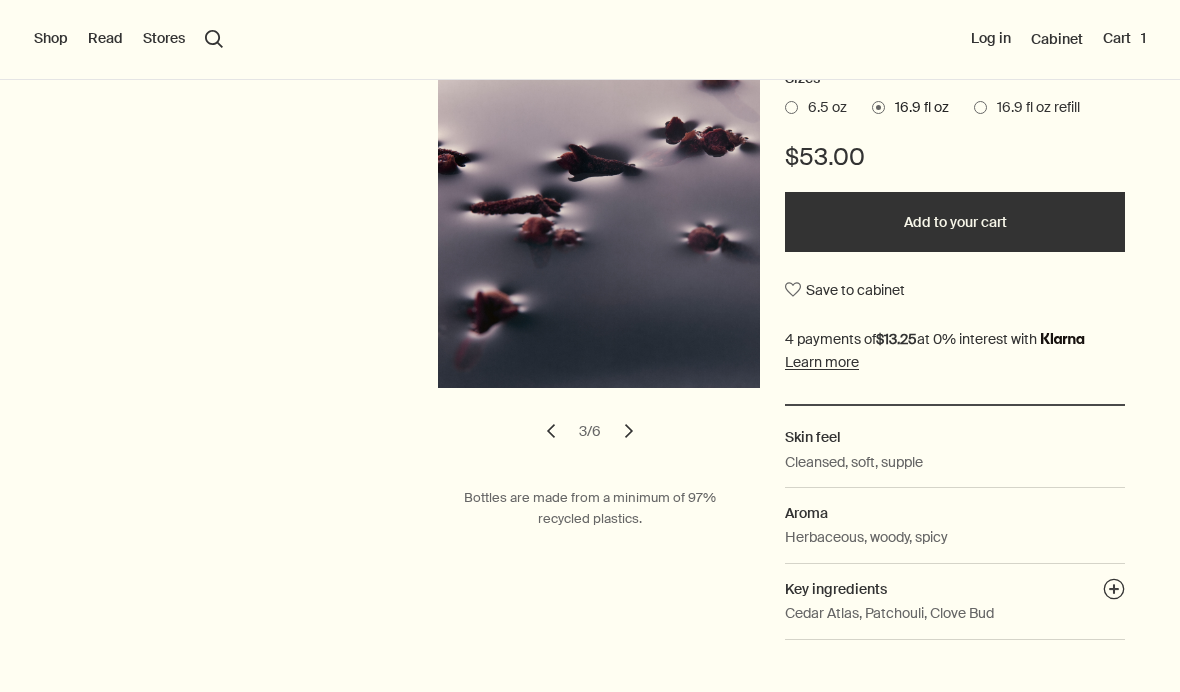 click on "chevron" at bounding box center (629, 431) 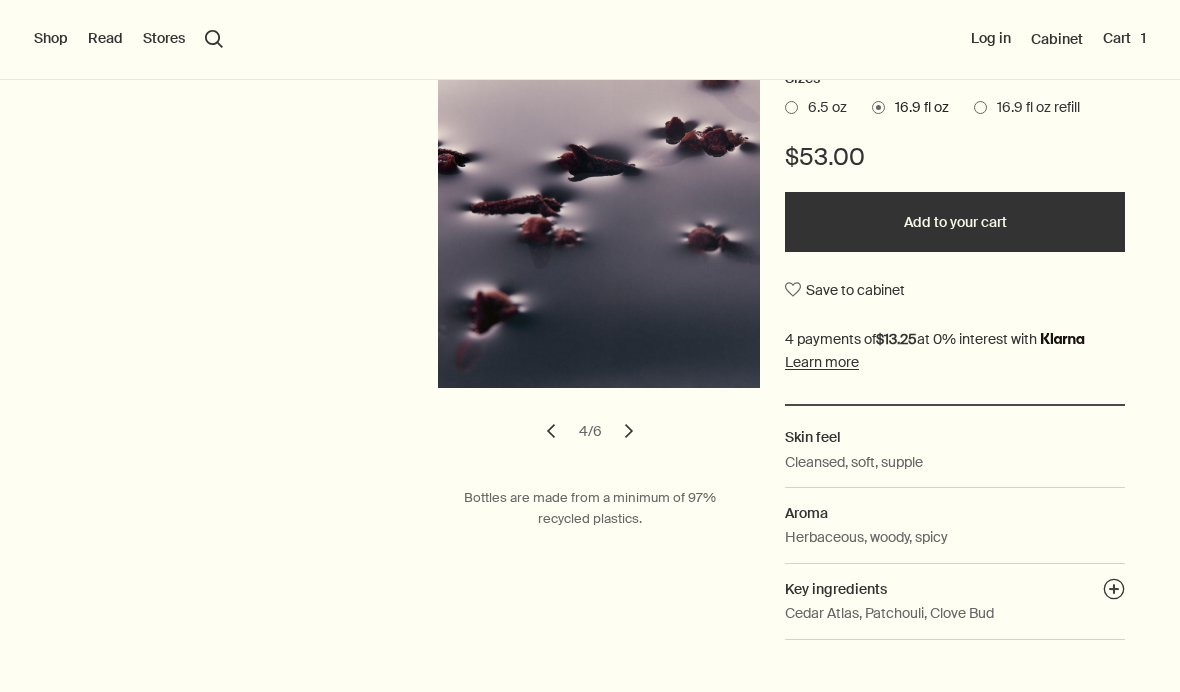click on "chevron" at bounding box center (629, 431) 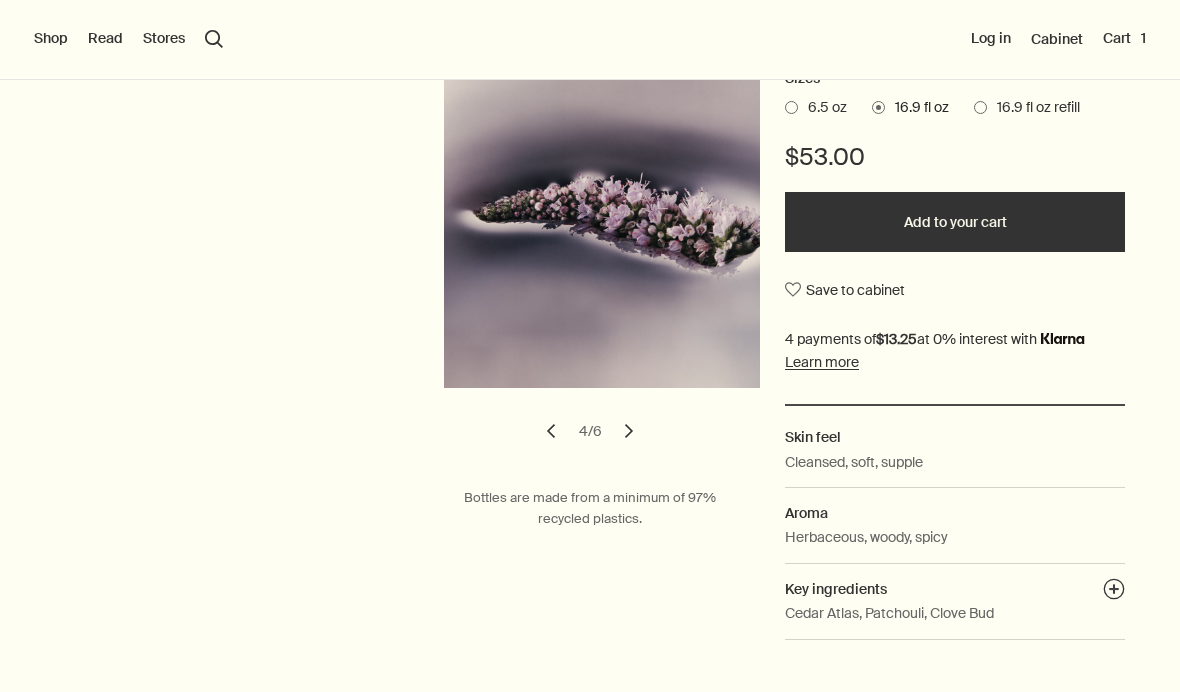 click on "chevron" at bounding box center (629, 431) 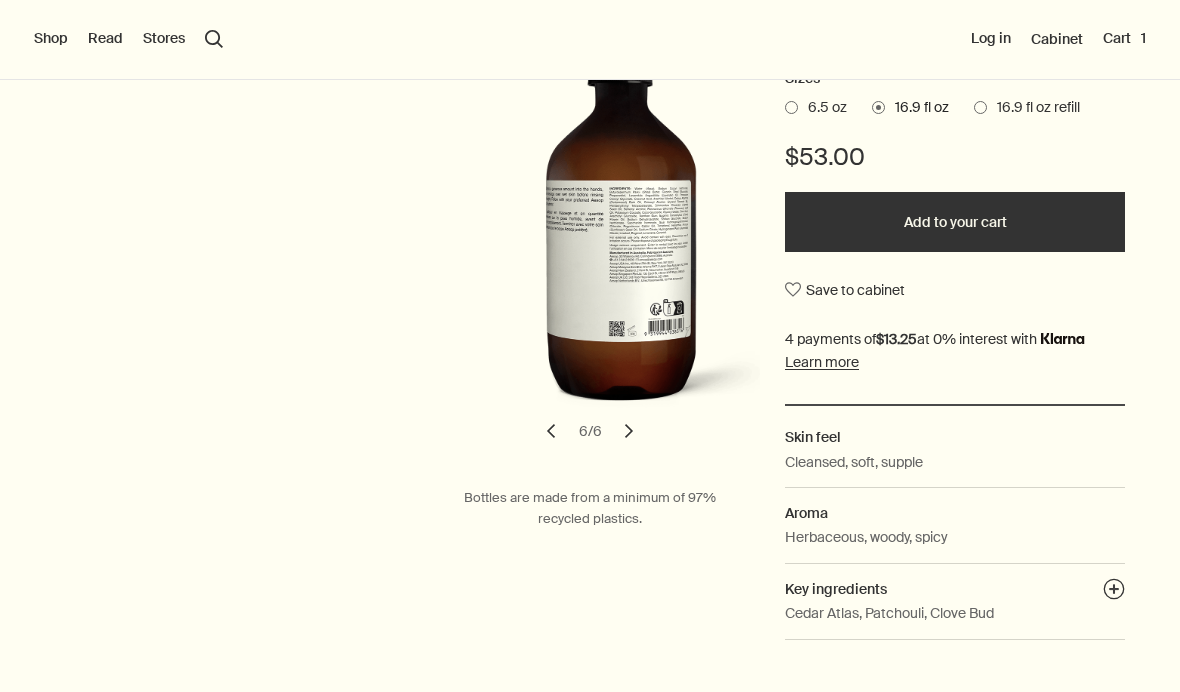 click on "chevron" at bounding box center (629, 431) 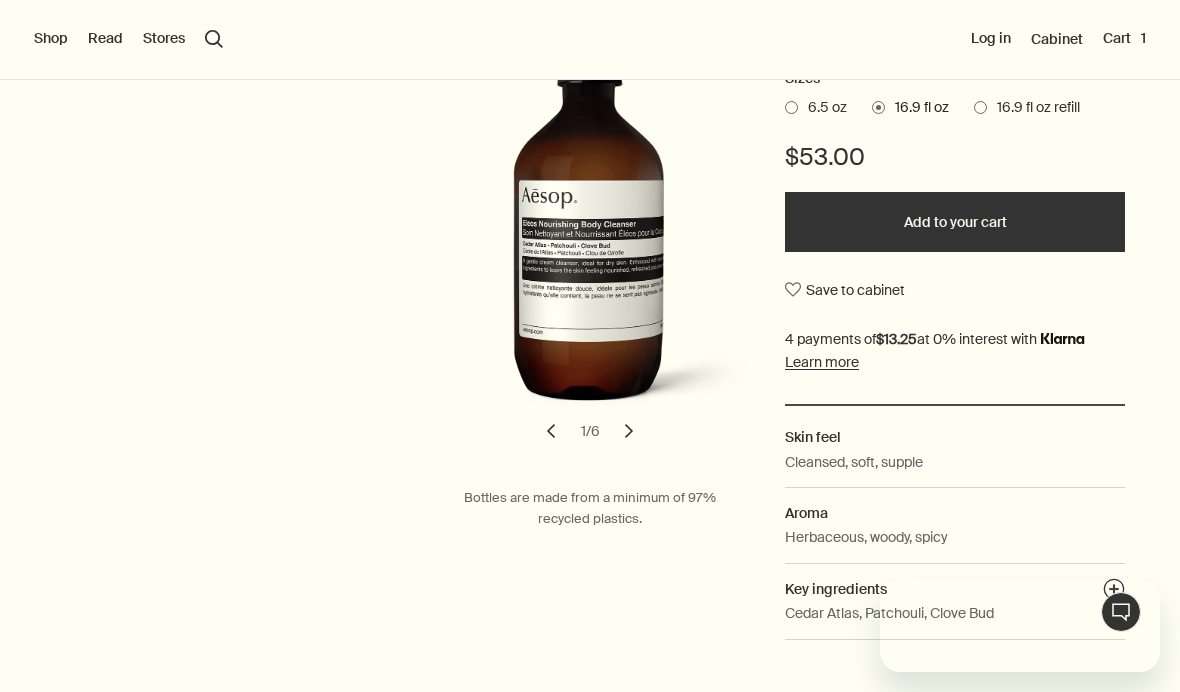 scroll, scrollTop: 0, scrollLeft: 0, axis: both 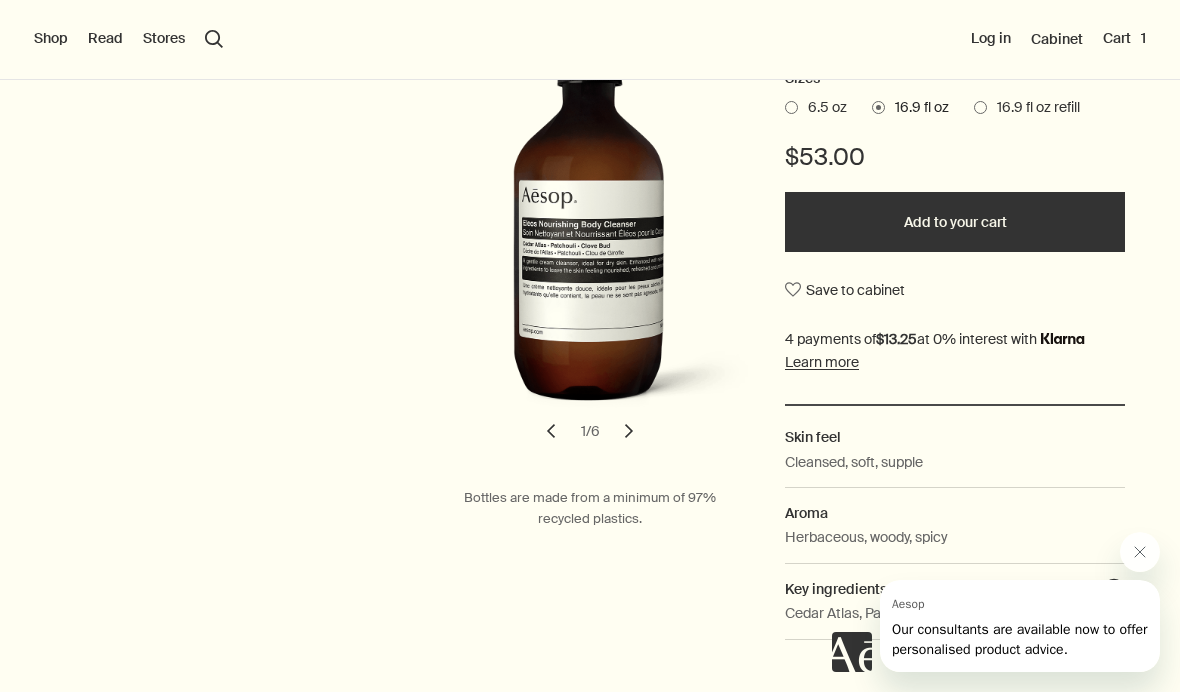 click on "Body & Hand Body Cleansers & Scrubs Eleos Nourishing Body Cleanser New addition A gentle, hydrating cleanser with a comforting cream texture containing a blend of botanicals renowned for their purifying properties. Ideal for dry or dehydrated skin. Sizes 6.5 oz 16.9 fl oz 16.9 fl oz refill $53.00   Add to your cart Save to cabinet Skin feel Cleansed, soft, supple Aroma Herbaceous, woody, spicy Key ingredients plusAndCloseWithCircle Cedar Atlas, Patchouli, Clove Bud chevron chevron 1  /  6 Bottles are made from a minimum of 97% recycled plastics." at bounding box center [590, 220] 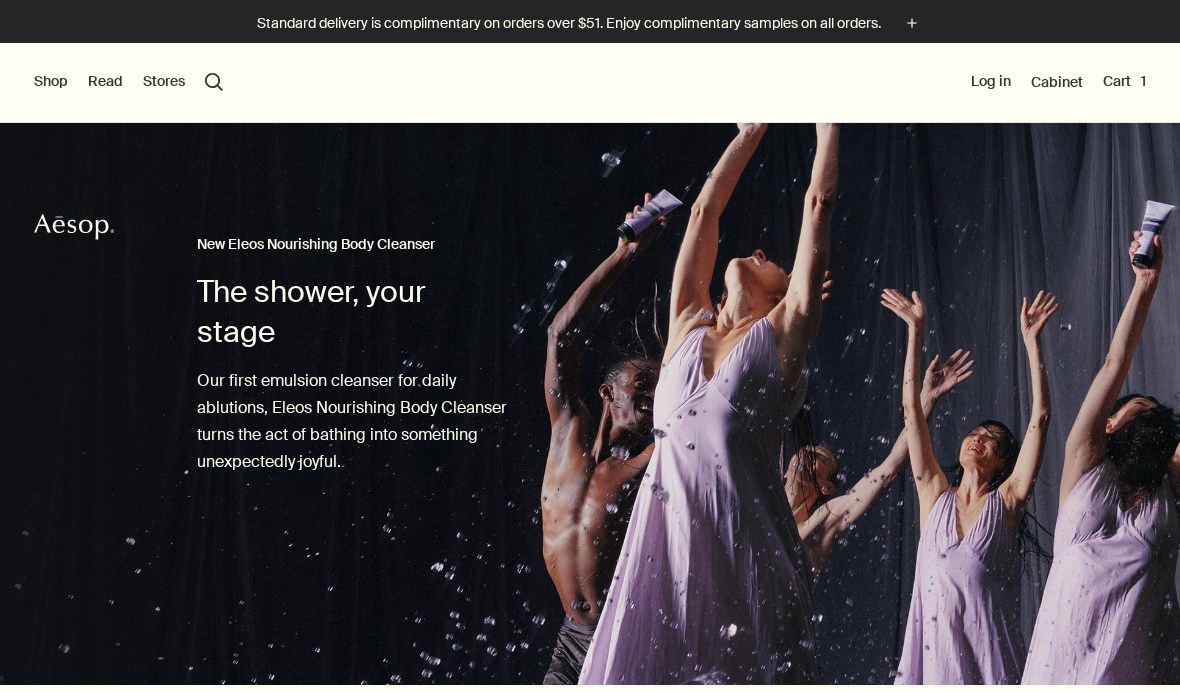 scroll, scrollTop: 0, scrollLeft: 0, axis: both 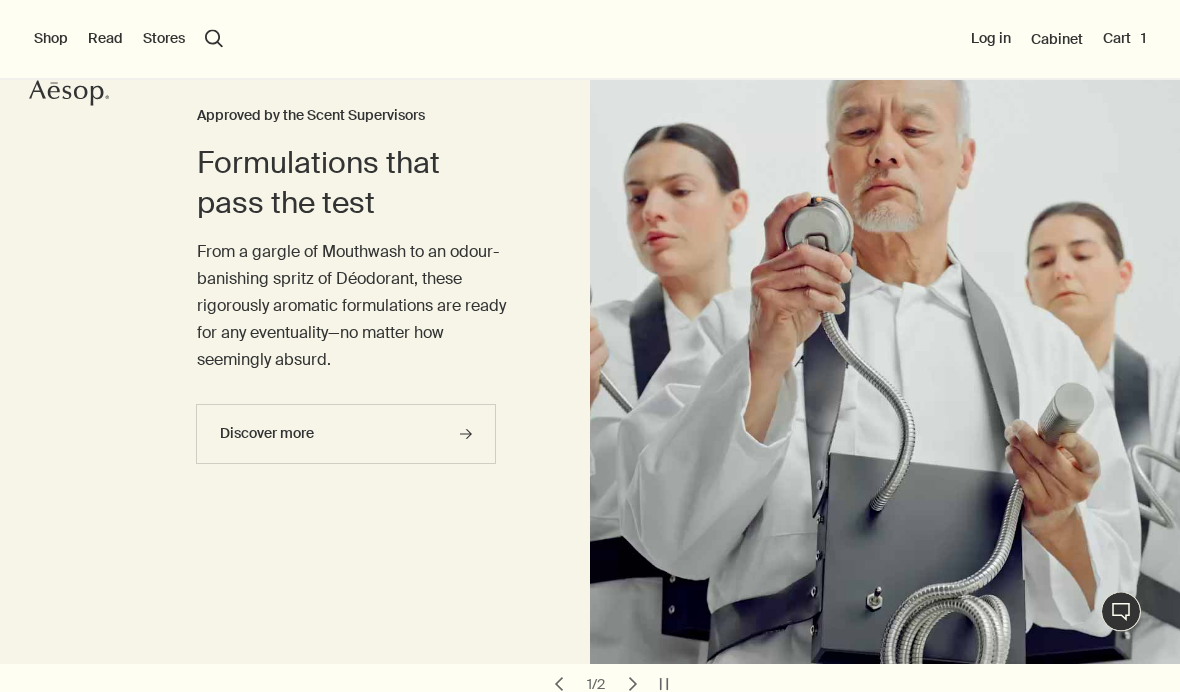 click on "Shop" at bounding box center [51, 39] 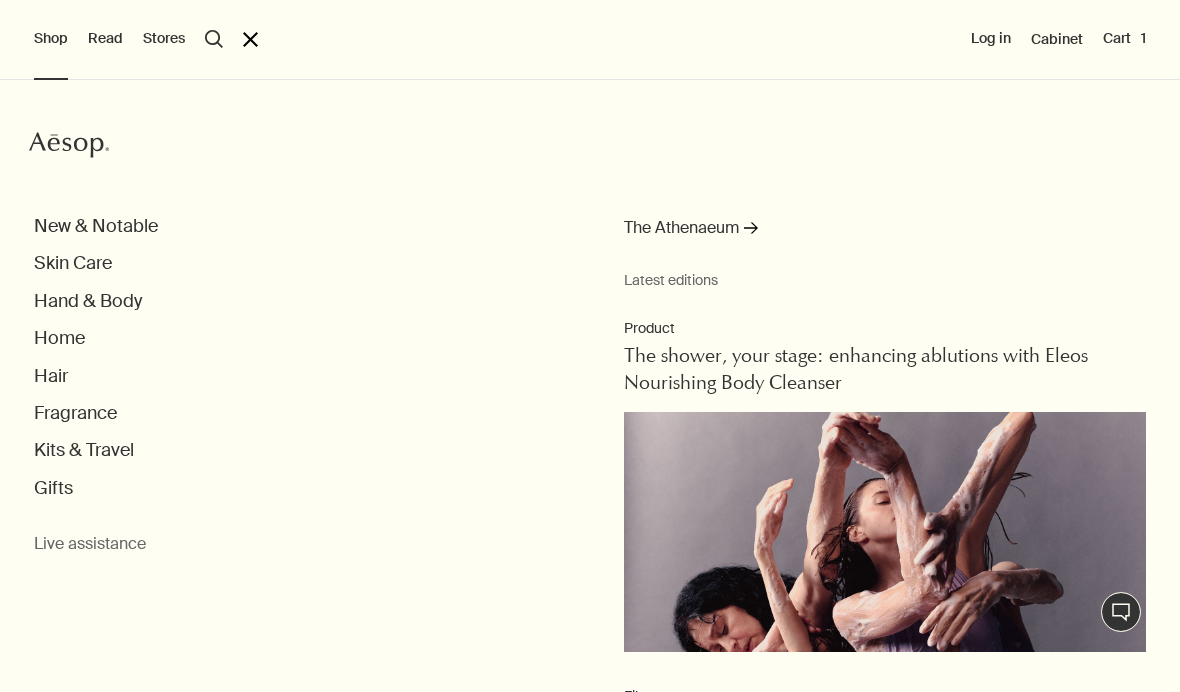 click on "Hand & Body" at bounding box center [88, 301] 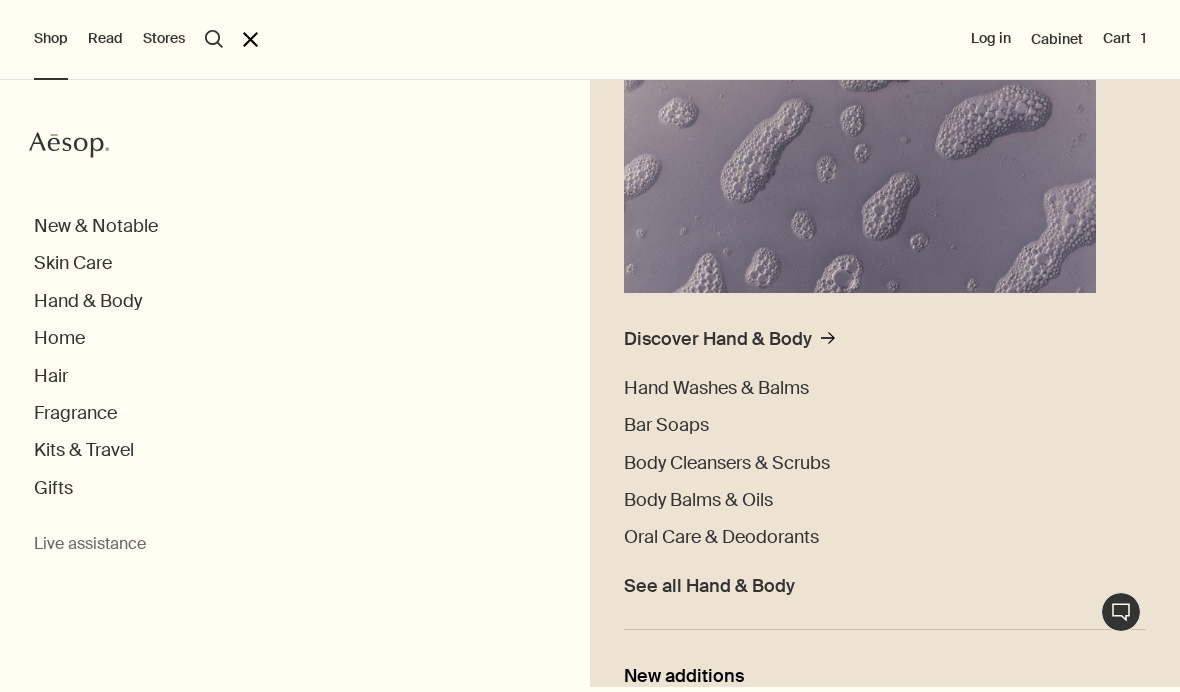 scroll, scrollTop: 285, scrollLeft: 0, axis: vertical 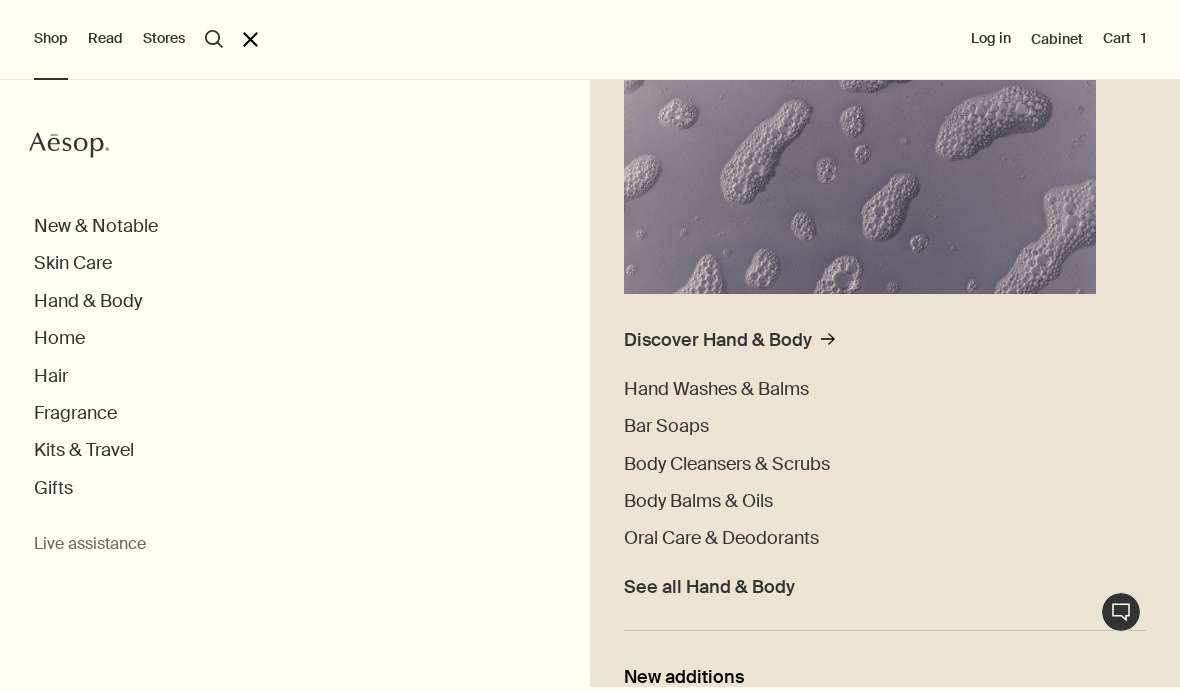 click on "New Eleos Nourishing Body Cleanser   rightArrow The shower, your stage Discover Hand & Body   rightArrow Hand Washes & Balms Bar Soaps Body Cleansers & Scrubs Body Balms & Oils Oral Care & Deodorants See all Hand & Body New additions Eleos Nourishing Body Cleanser Eleos Aromatique Hand Balm Refresh Body Cleansing Slab" at bounding box center (885, 381) 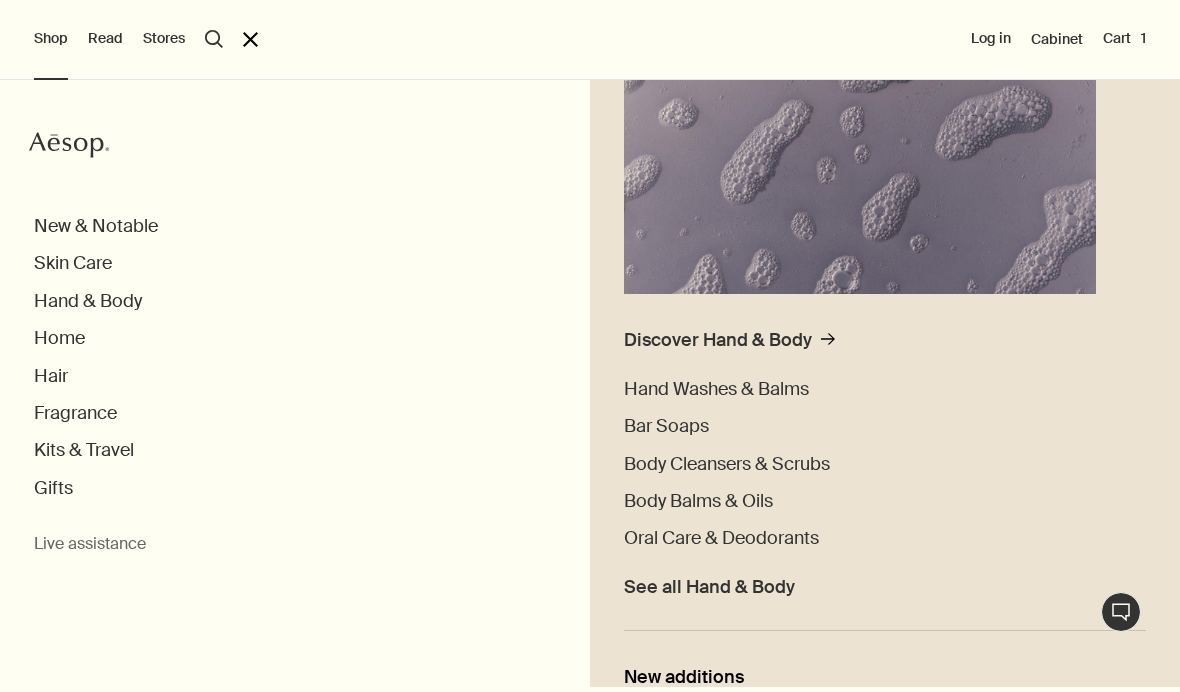 click on "Body Cleansers & Scrubs" at bounding box center (727, 464) 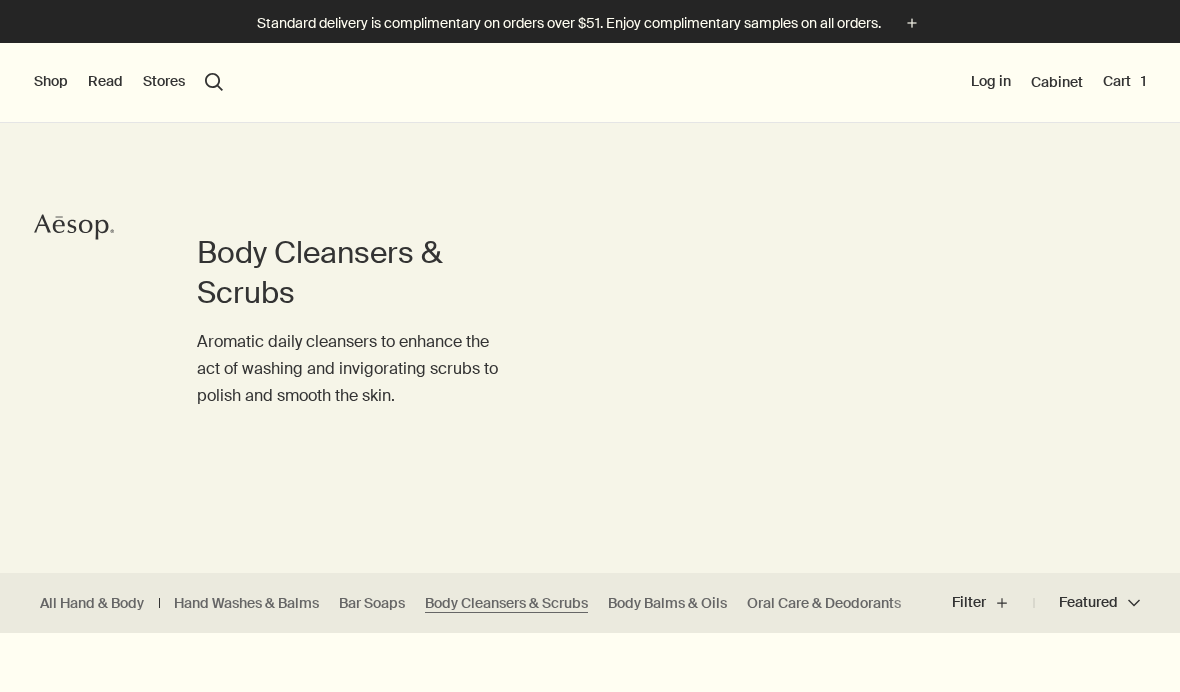 scroll, scrollTop: 0, scrollLeft: 0, axis: both 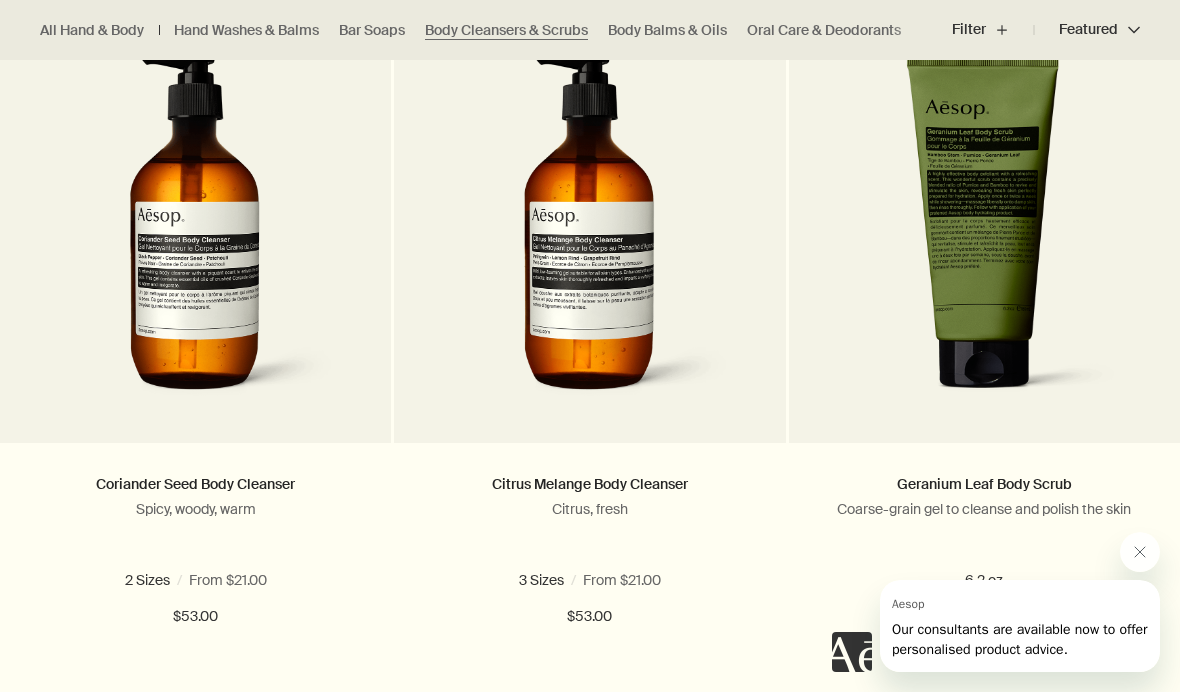 click at bounding box center [642, 580] 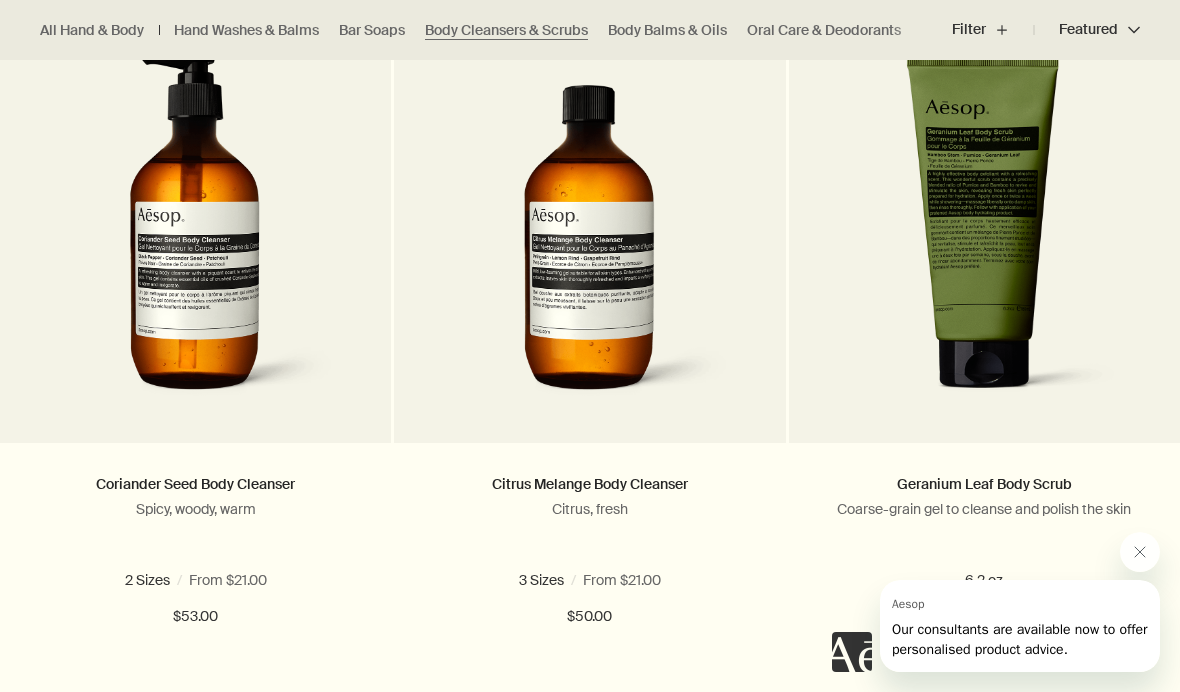 click on "Add Add to your cart" at bounding box center (589, 690) 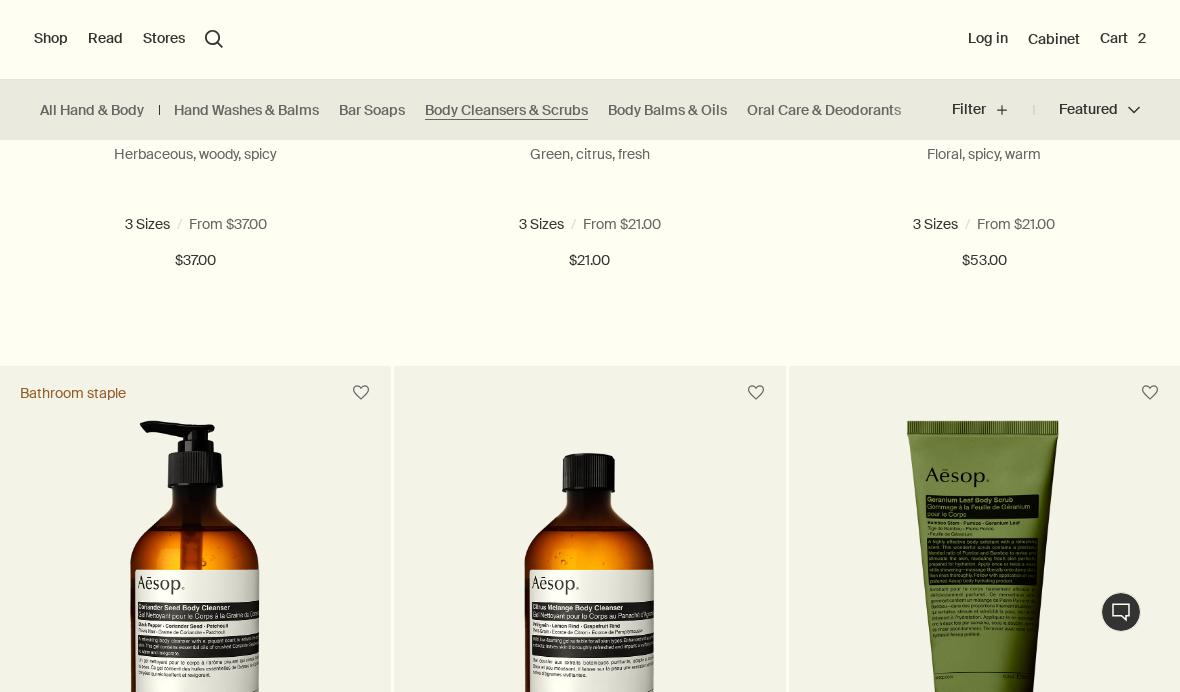 scroll, scrollTop: 969, scrollLeft: 0, axis: vertical 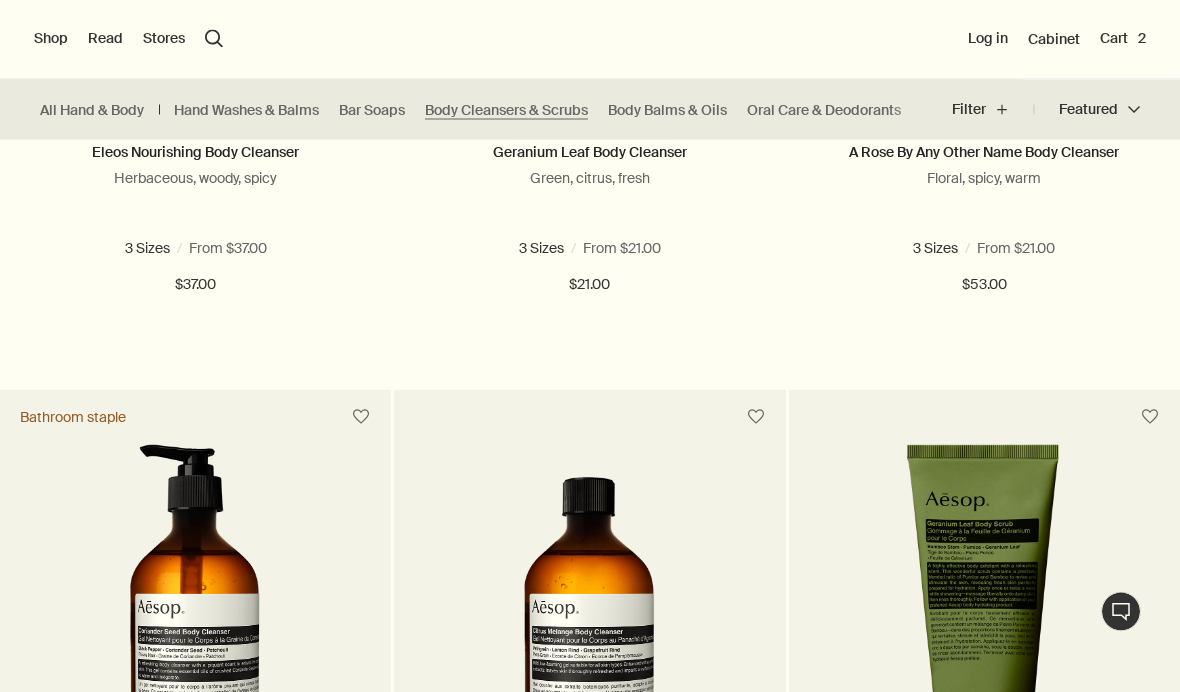 click on "Shop" at bounding box center (51, 39) 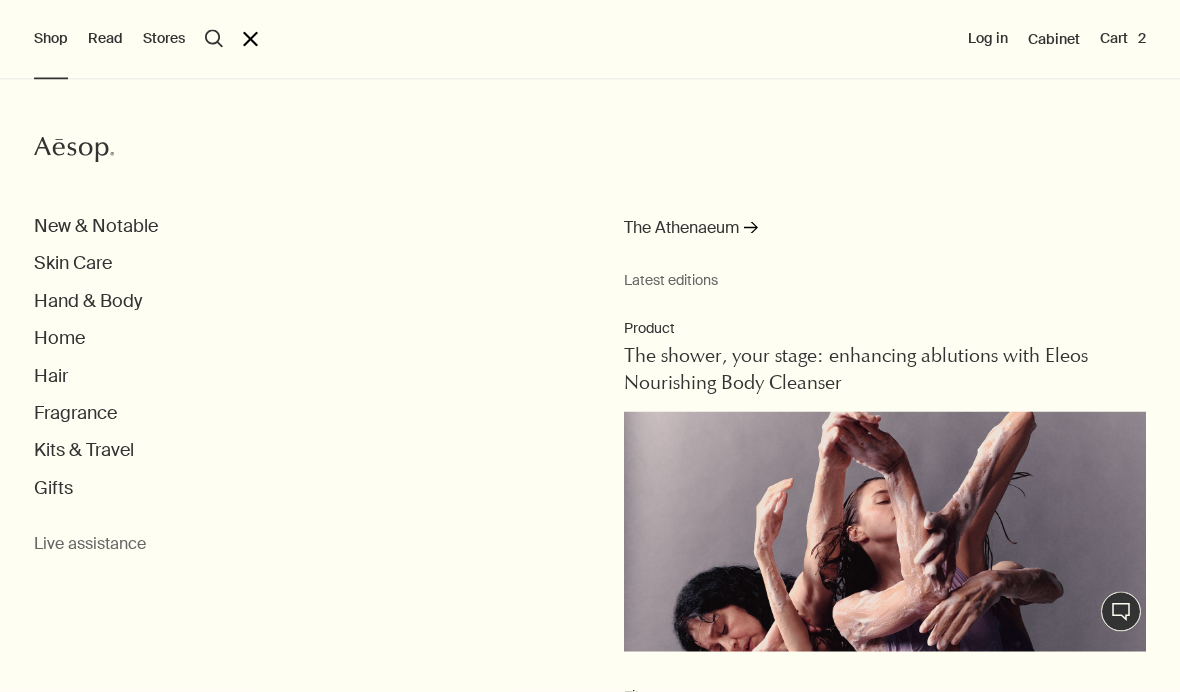 scroll, scrollTop: 970, scrollLeft: 0, axis: vertical 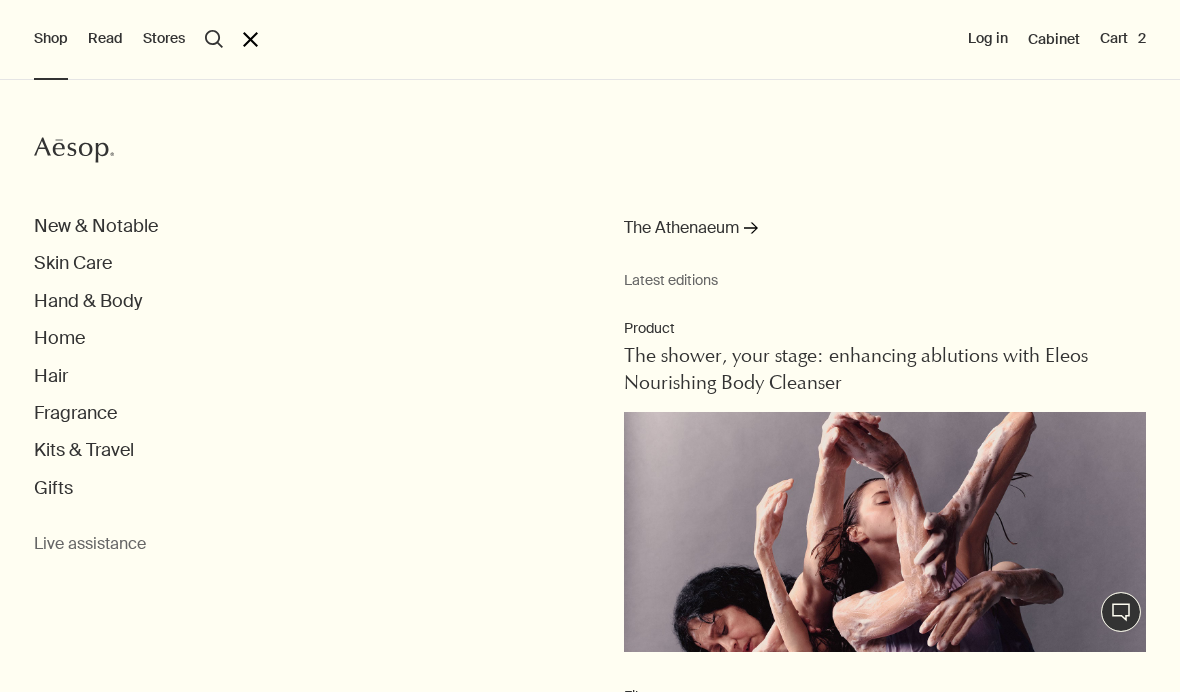 click on "Skin Care" at bounding box center (73, 263) 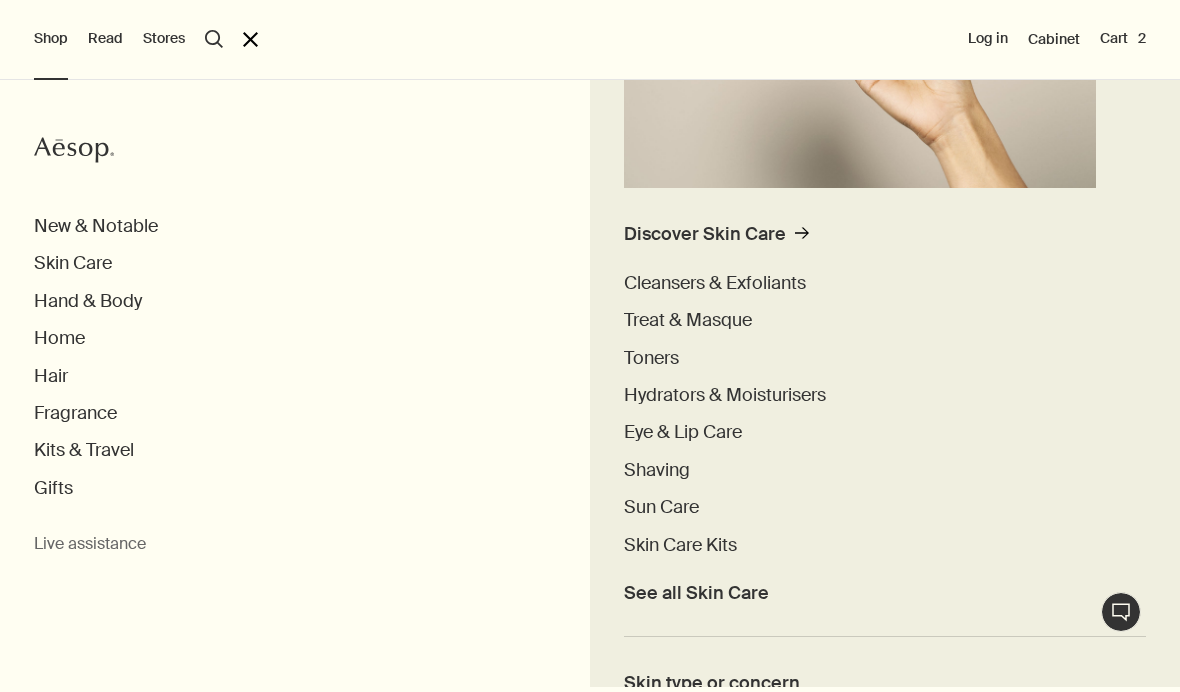scroll, scrollTop: 390, scrollLeft: 0, axis: vertical 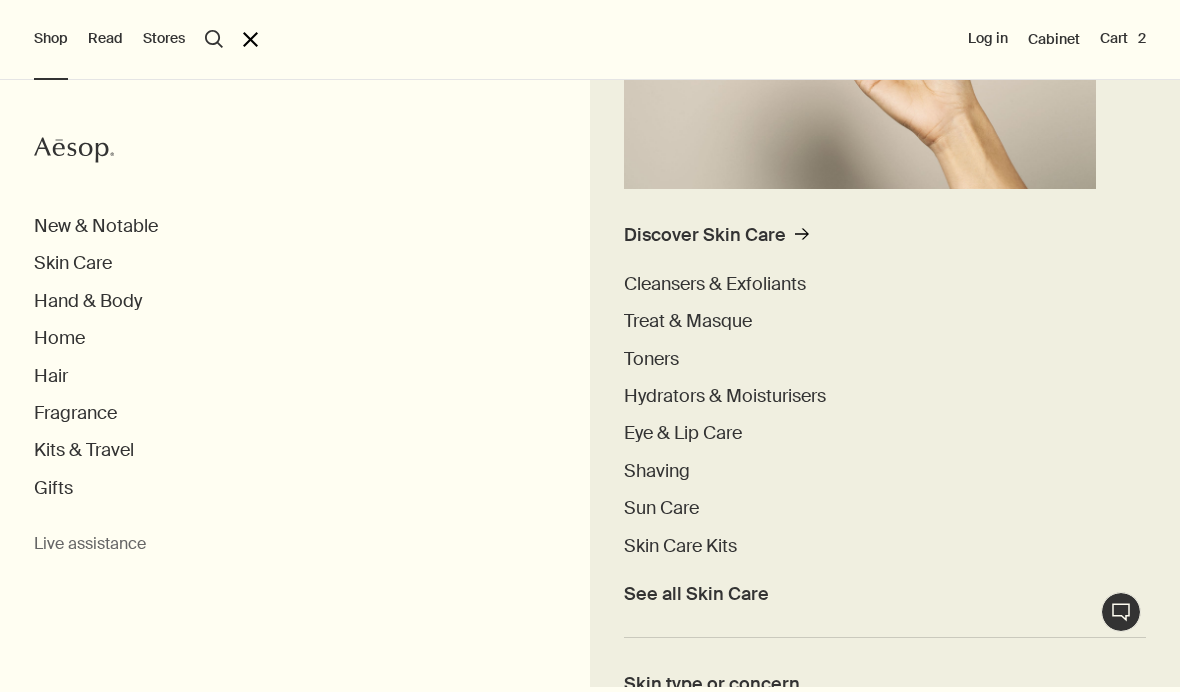 click on "Cleansers & Exfoliants" at bounding box center [715, 284] 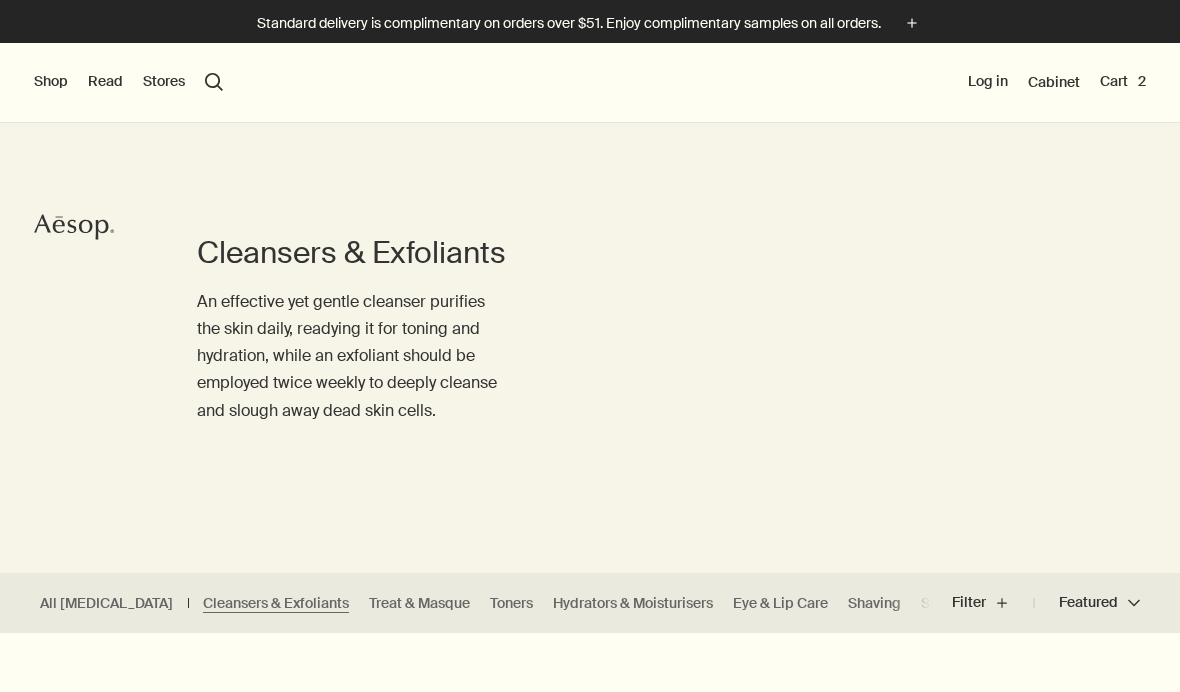 scroll, scrollTop: 0, scrollLeft: 0, axis: both 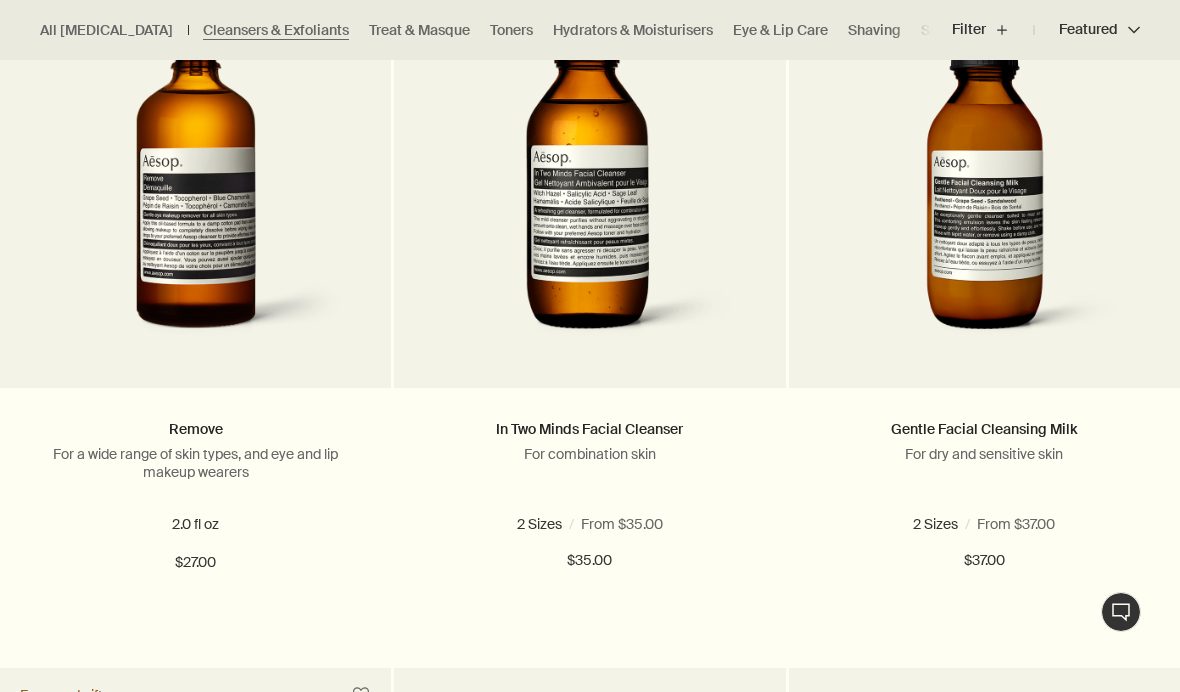 click on "6.7 fl oz" at bounding box center (1032, 524) 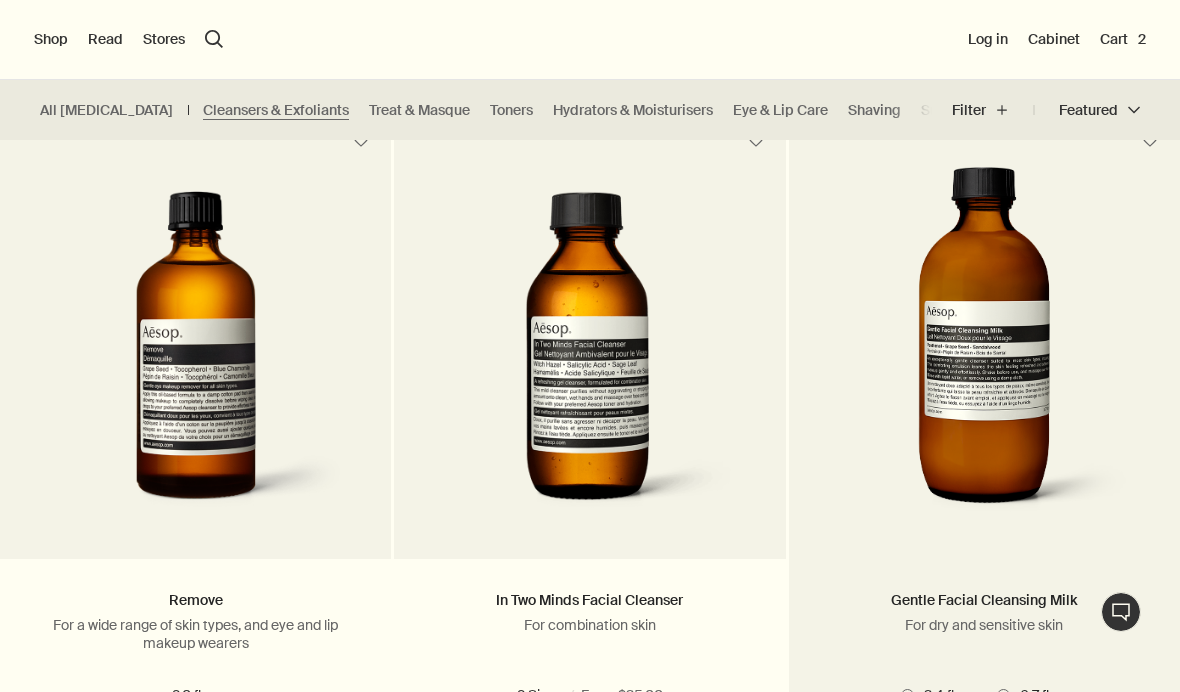 scroll, scrollTop: 2040, scrollLeft: 0, axis: vertical 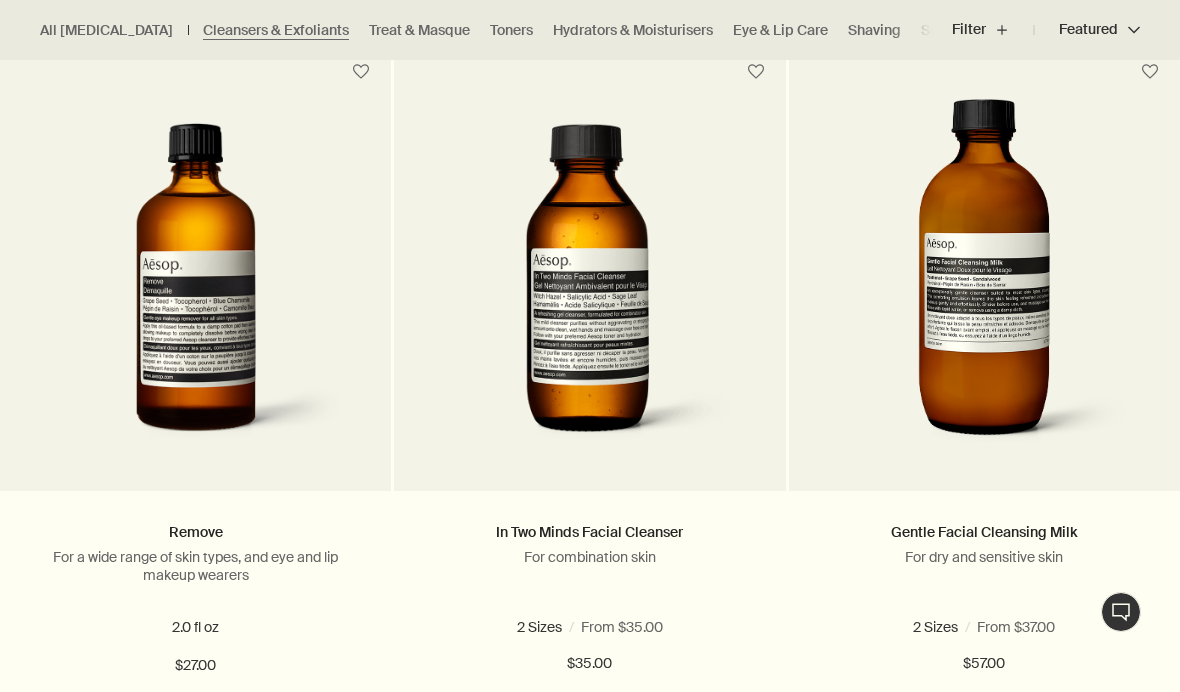 click at bounding box center (907, 627) 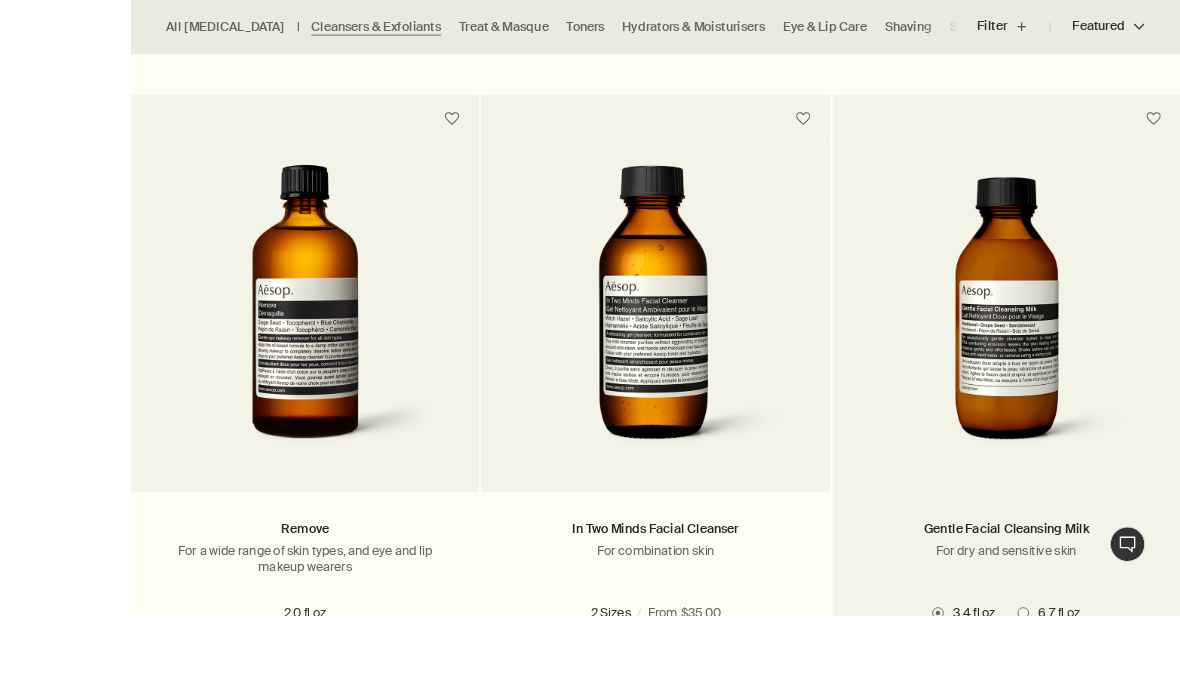 scroll, scrollTop: 1997, scrollLeft: 0, axis: vertical 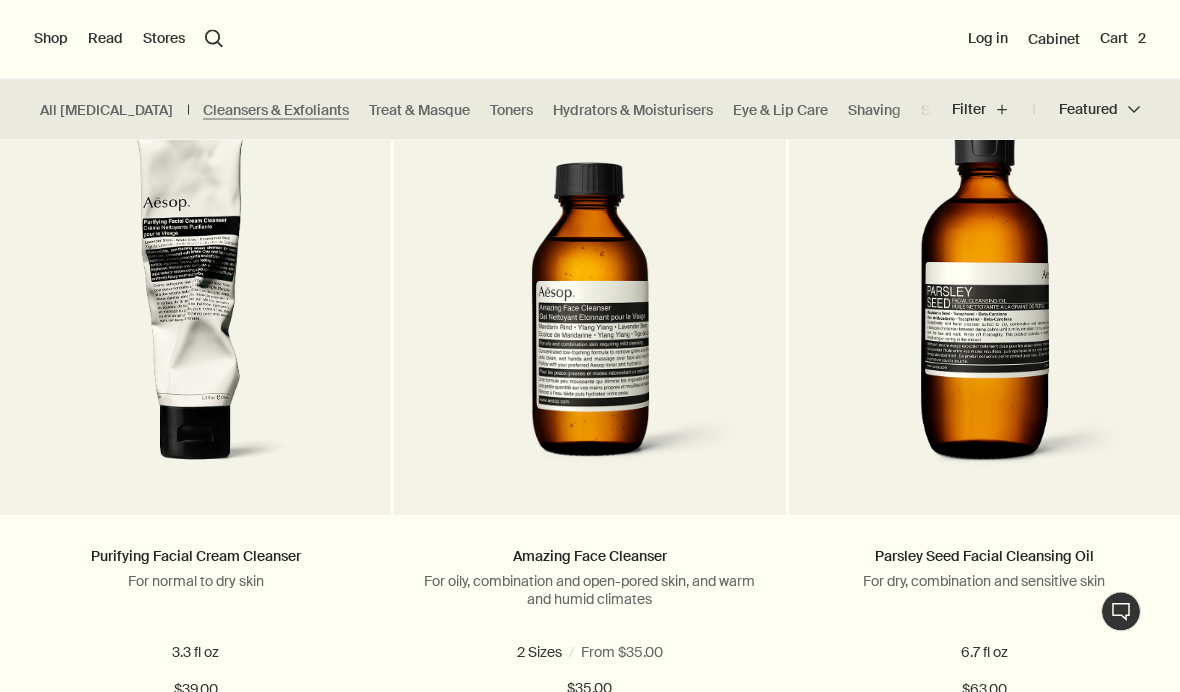click on "Cart 2" at bounding box center (1123, 39) 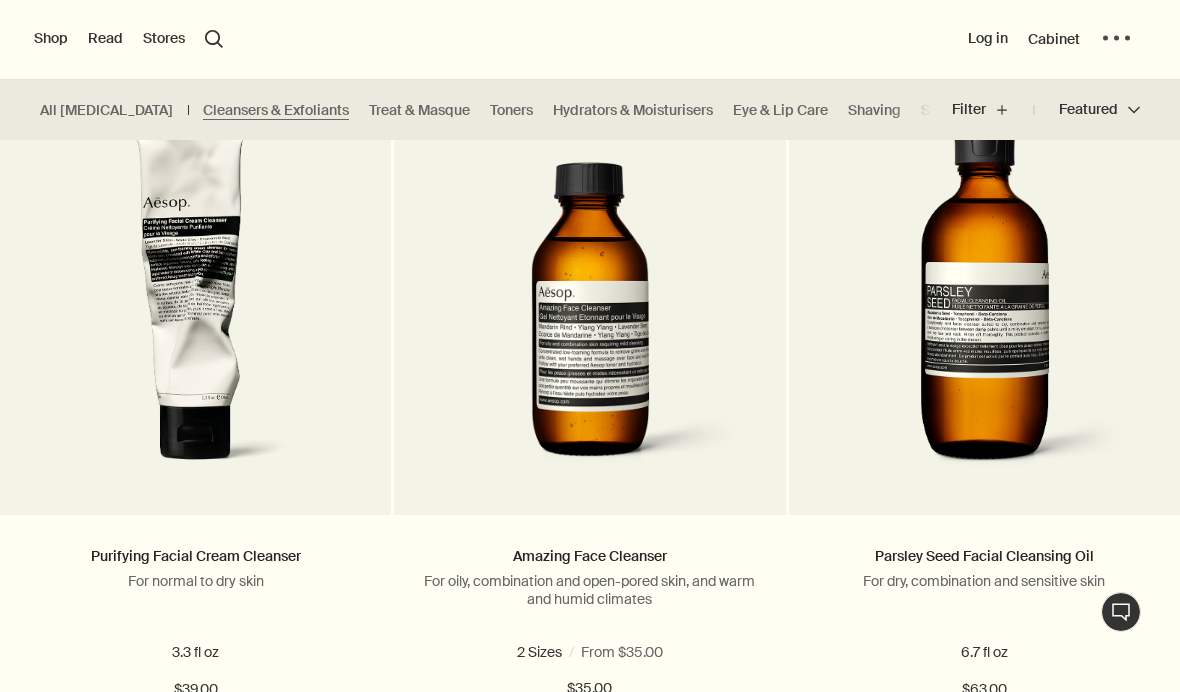 scroll, scrollTop: 0, scrollLeft: 0, axis: both 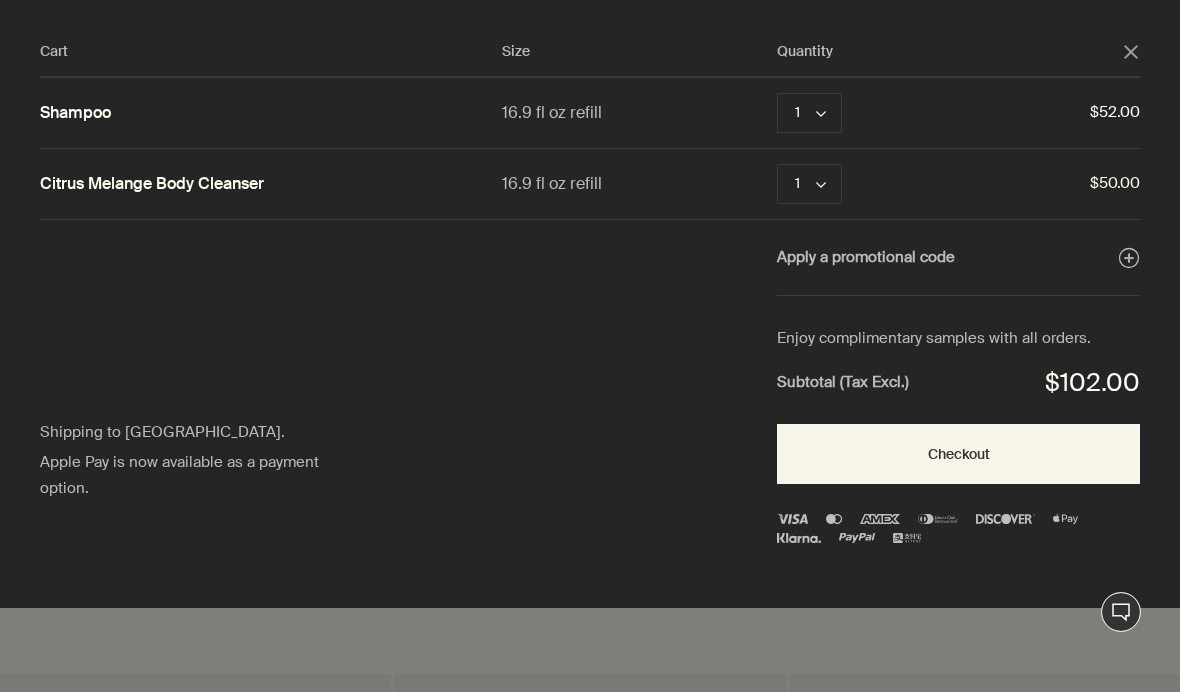 click on "1 chevron" at bounding box center (809, 113) 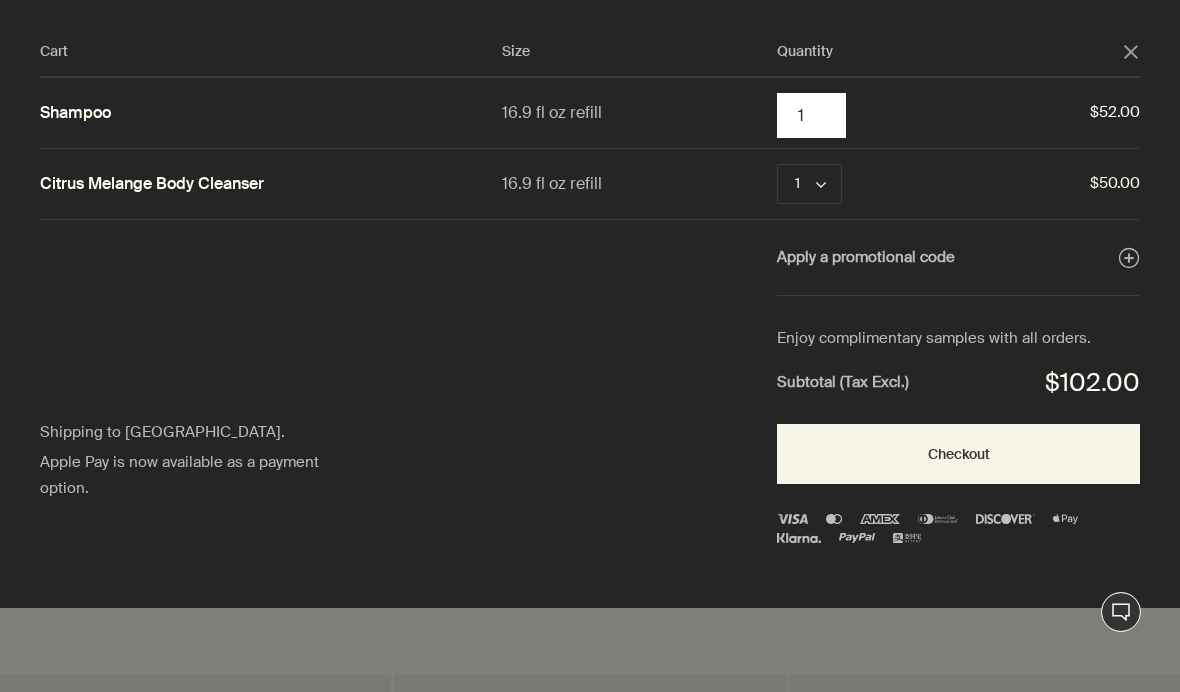 click on "1" at bounding box center [811, 115] 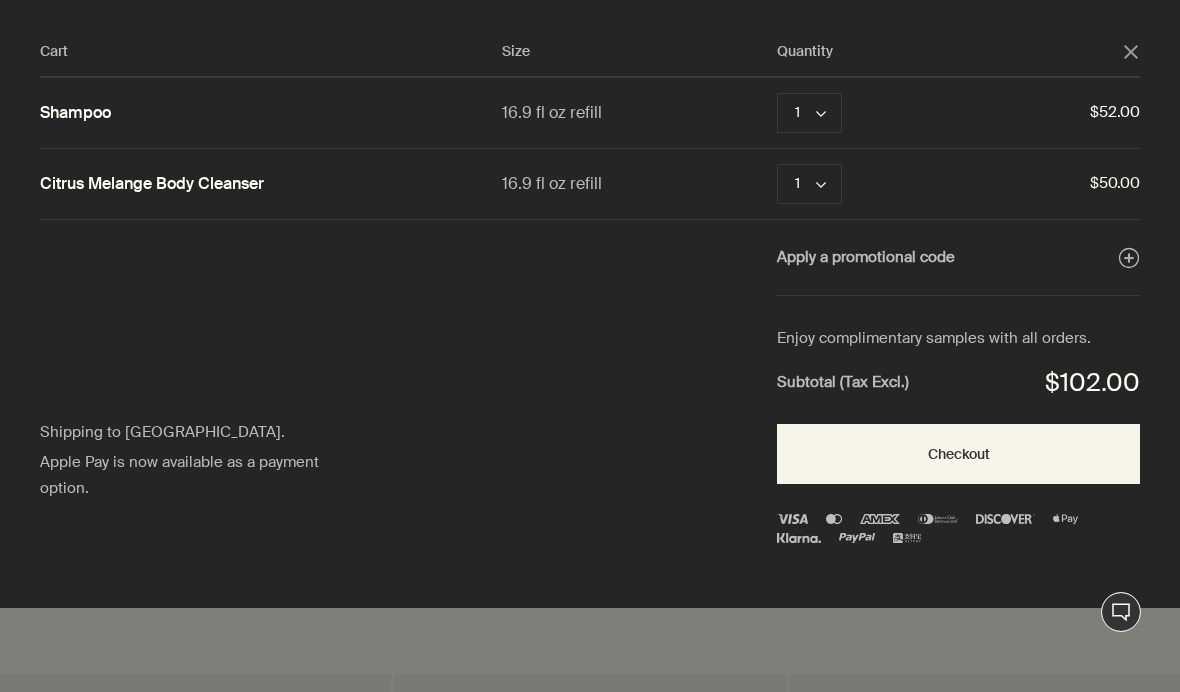 click on "chevron" 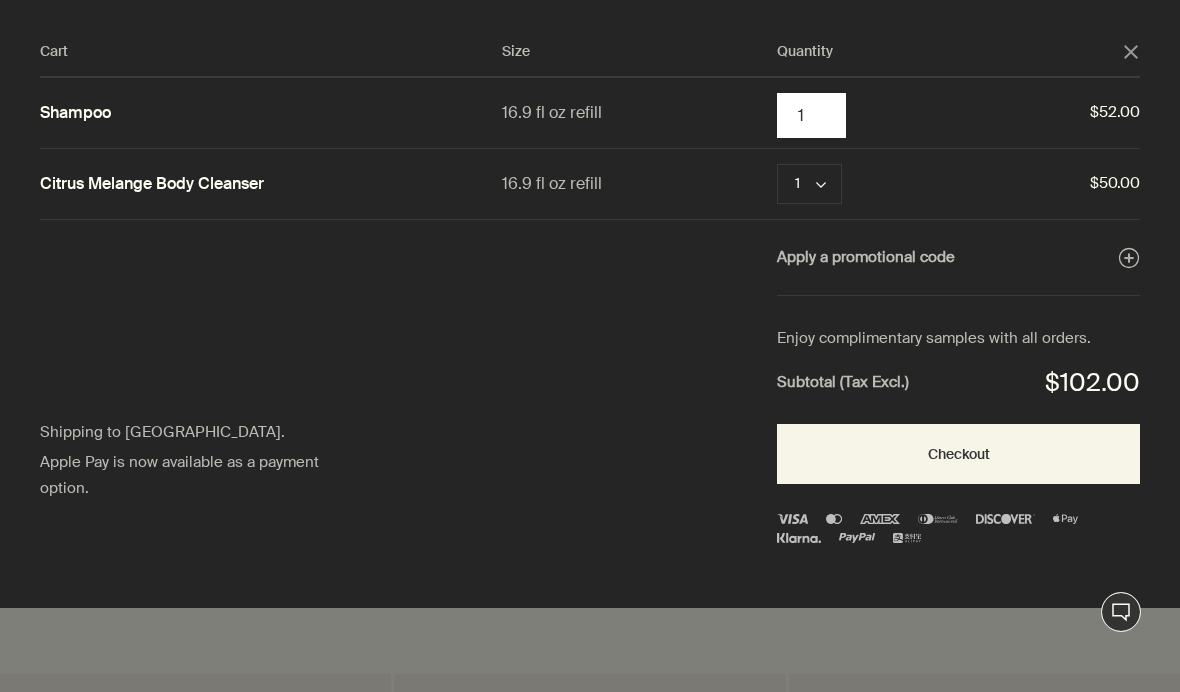 click on "Shampoo 16.9 fl oz refill 1 chevron 1 Remove $52.00" at bounding box center (590, 113) 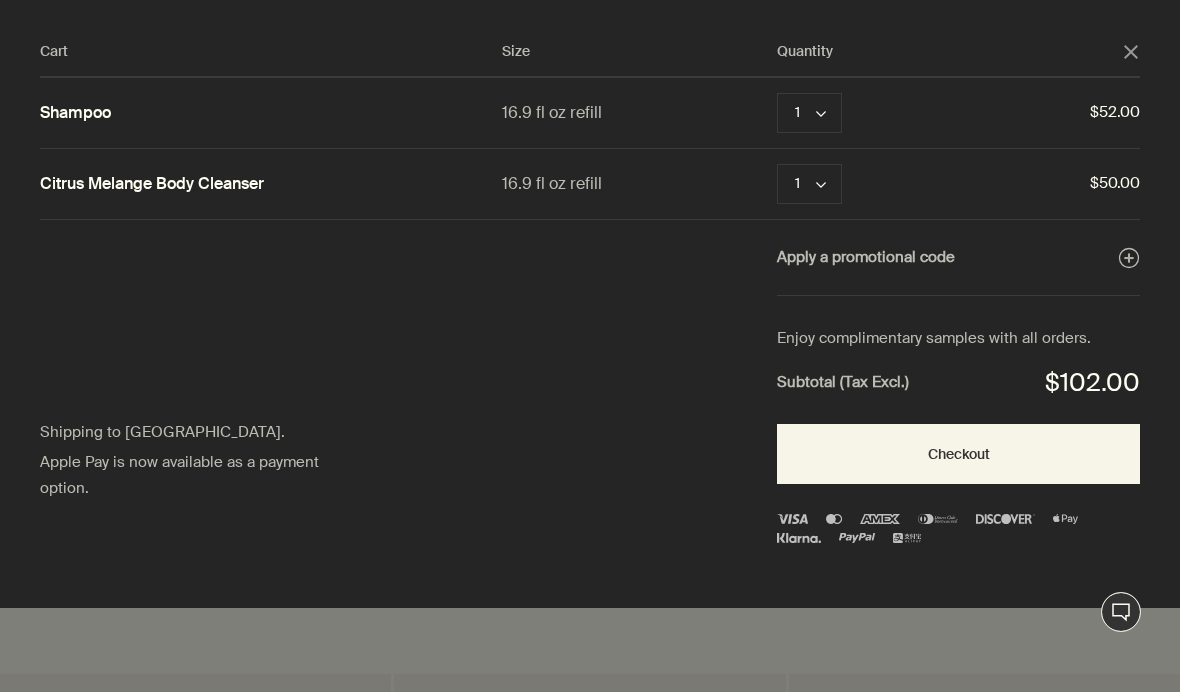 click on "chevron" 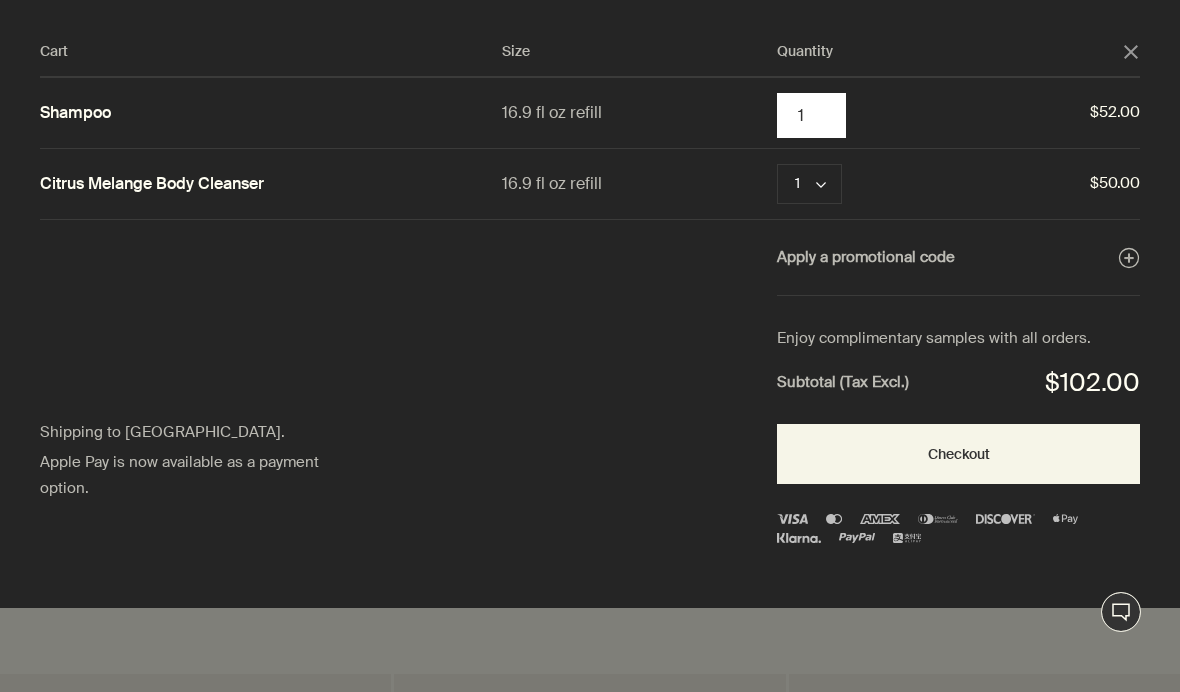 click on "1" at bounding box center (811, 115) 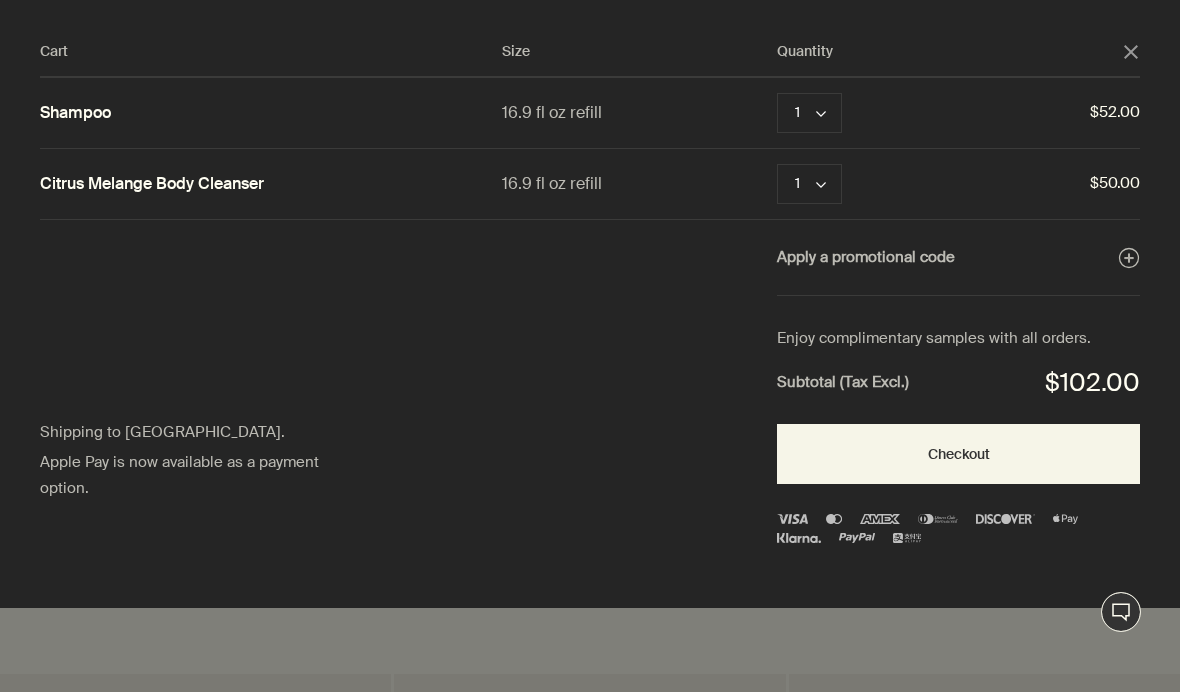 click on "Remove" at bounding box center (899, 113) 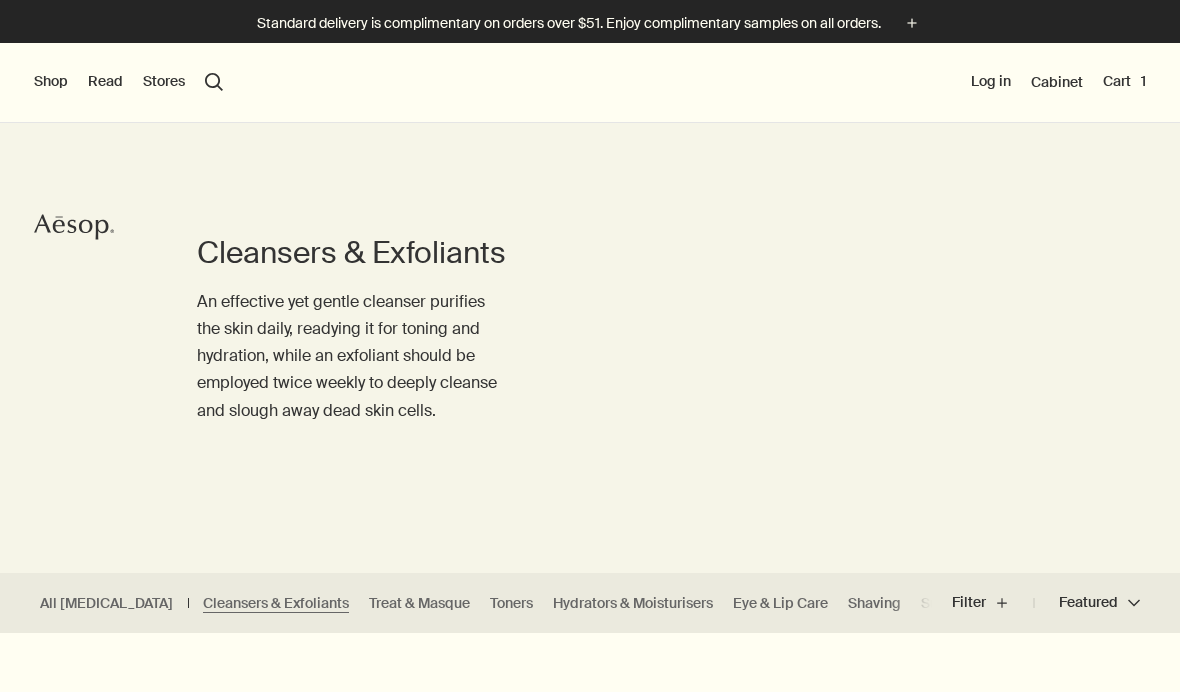 scroll, scrollTop: 0, scrollLeft: 0, axis: both 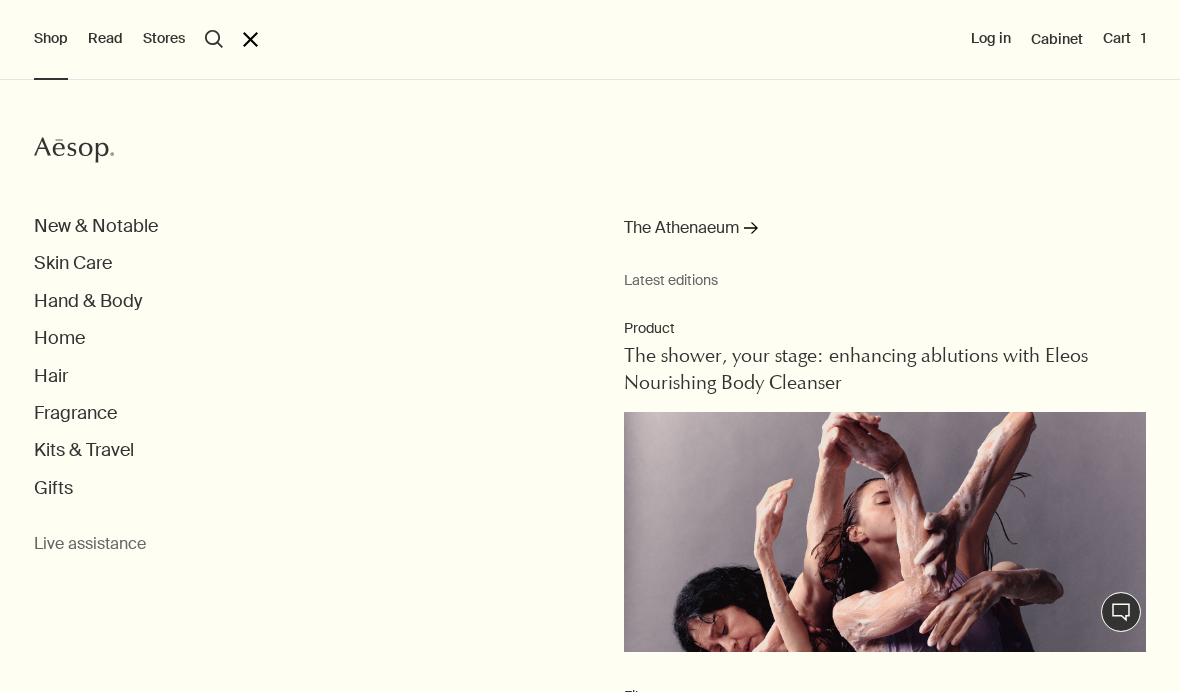 click on "Hair" at bounding box center [51, 376] 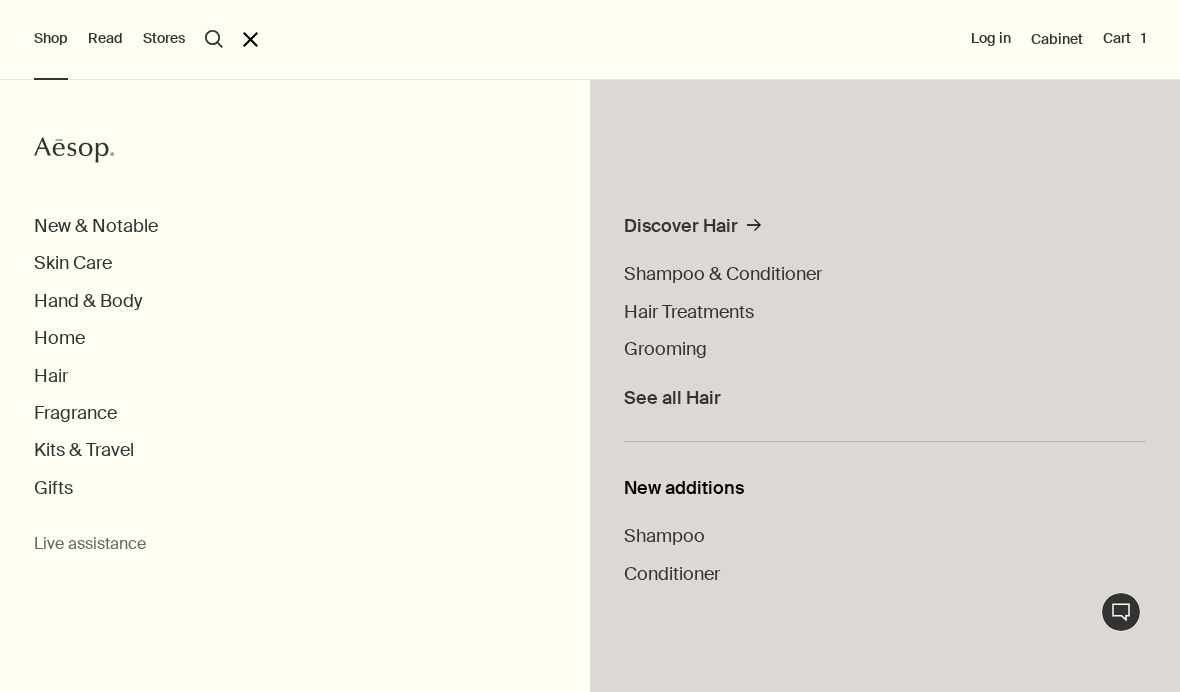 click on "Shampoo & Conditioner" at bounding box center (723, 274) 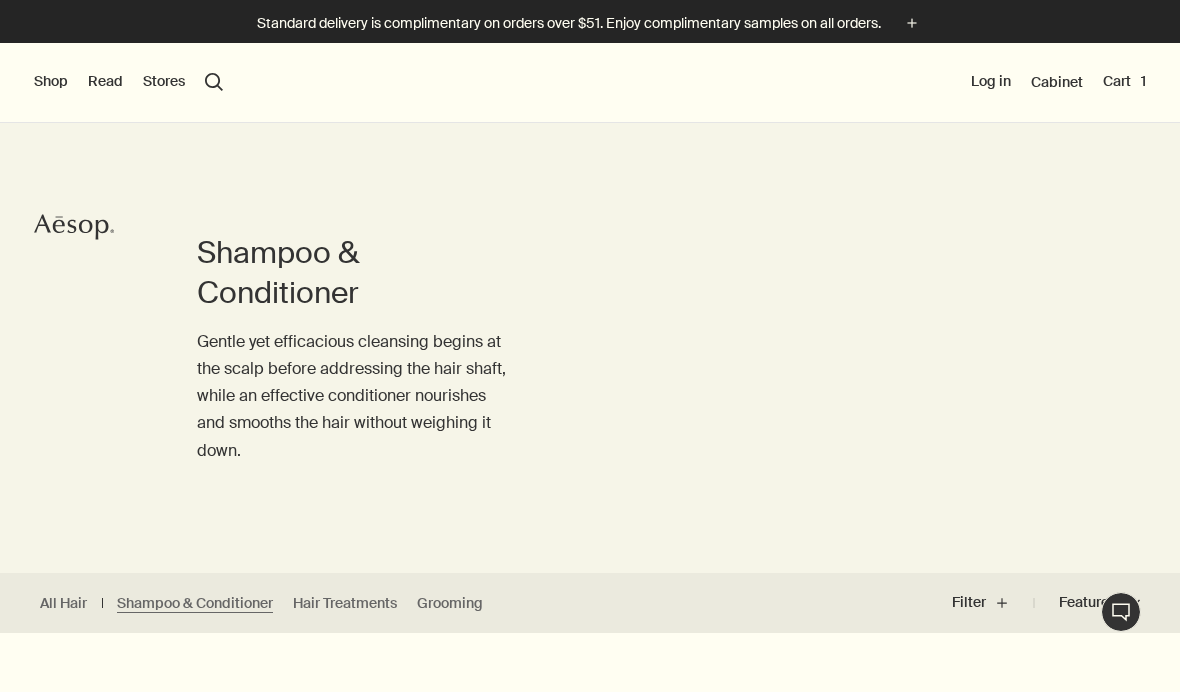 scroll, scrollTop: 0, scrollLeft: 0, axis: both 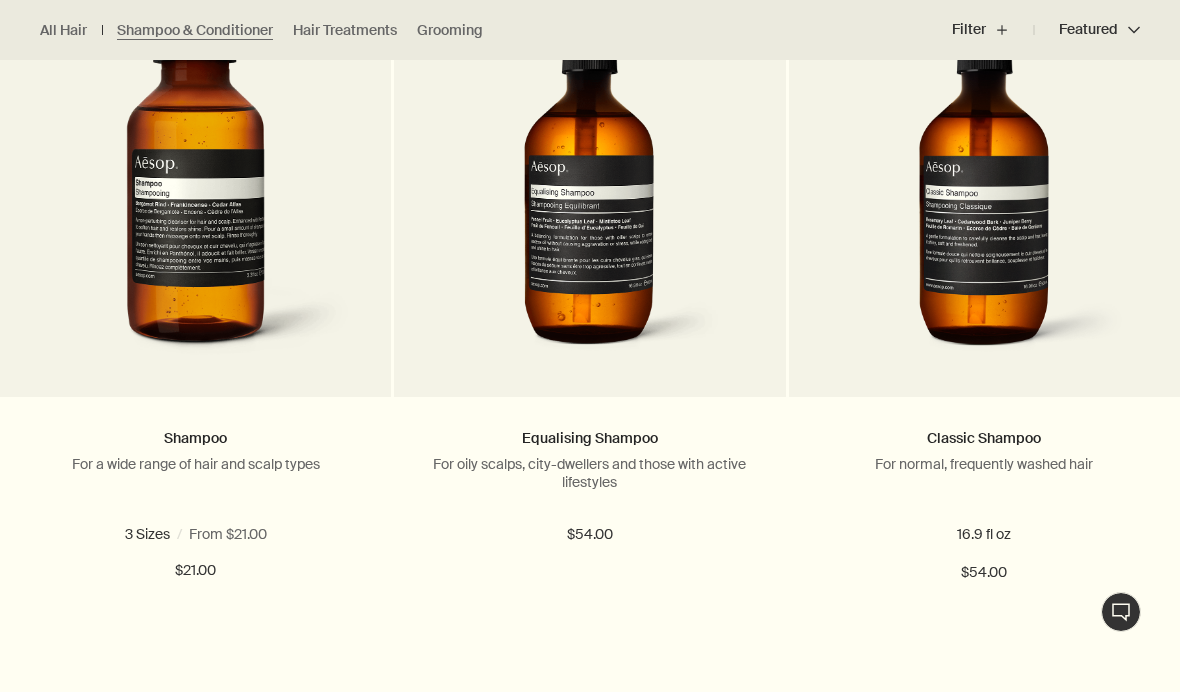 click at bounding box center [247, 534] 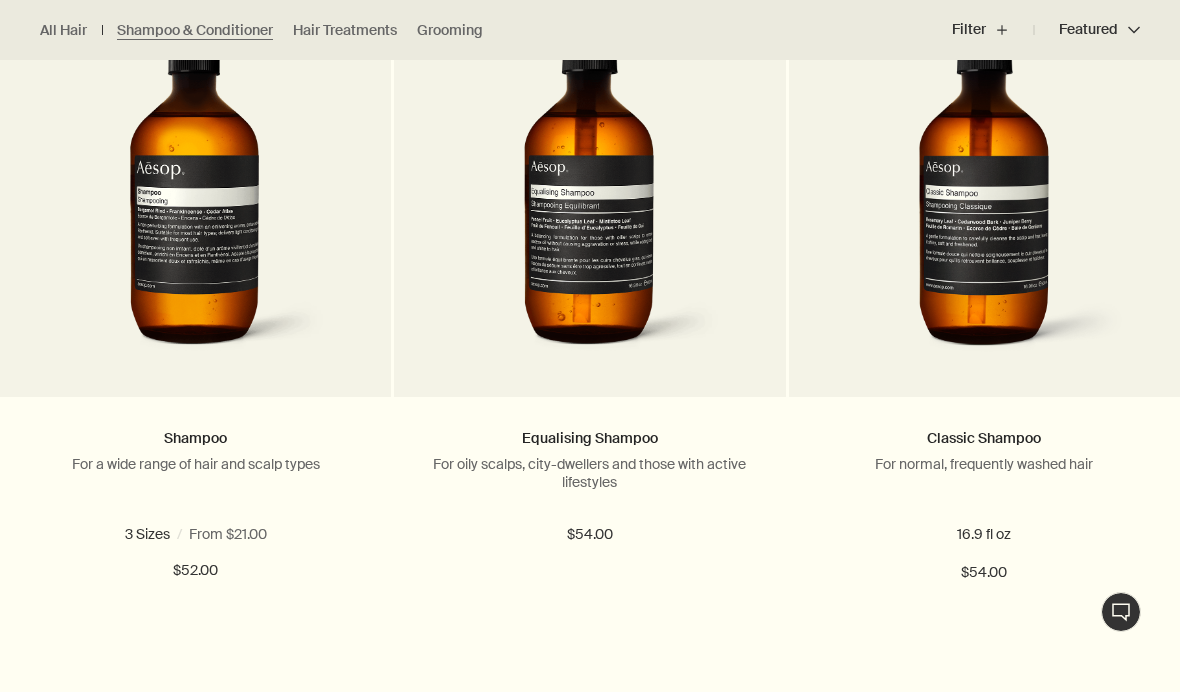click on "Add Add to your cart" at bounding box center [195, 644] 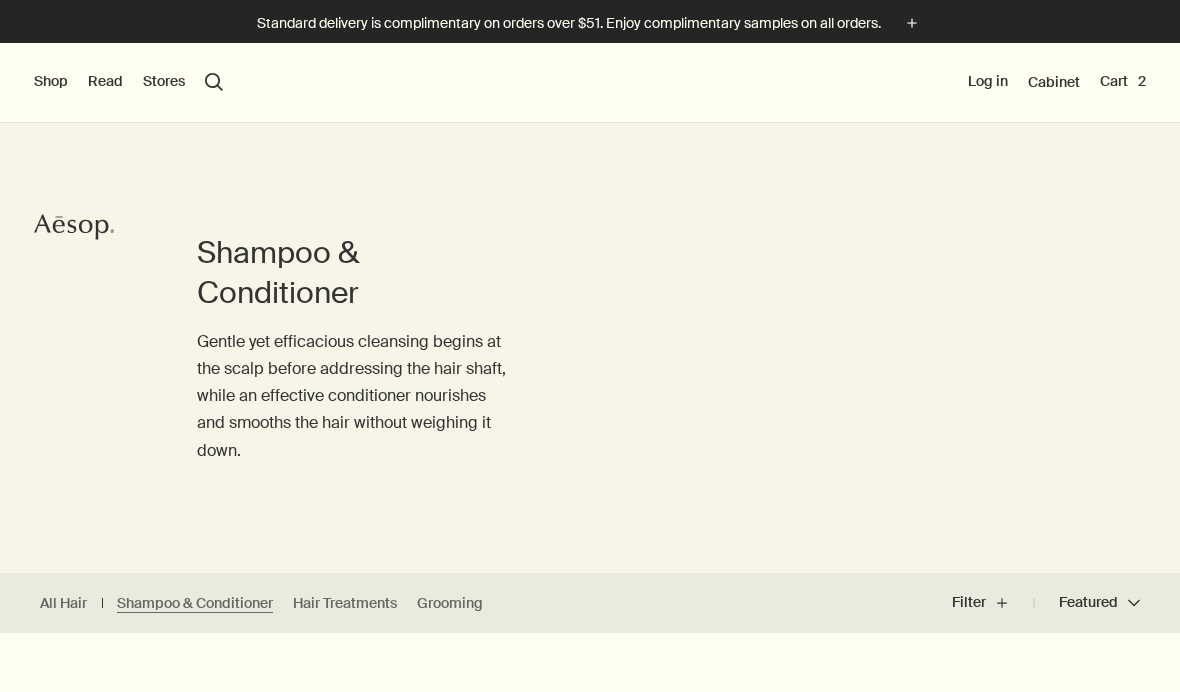 scroll, scrollTop: 0, scrollLeft: 0, axis: both 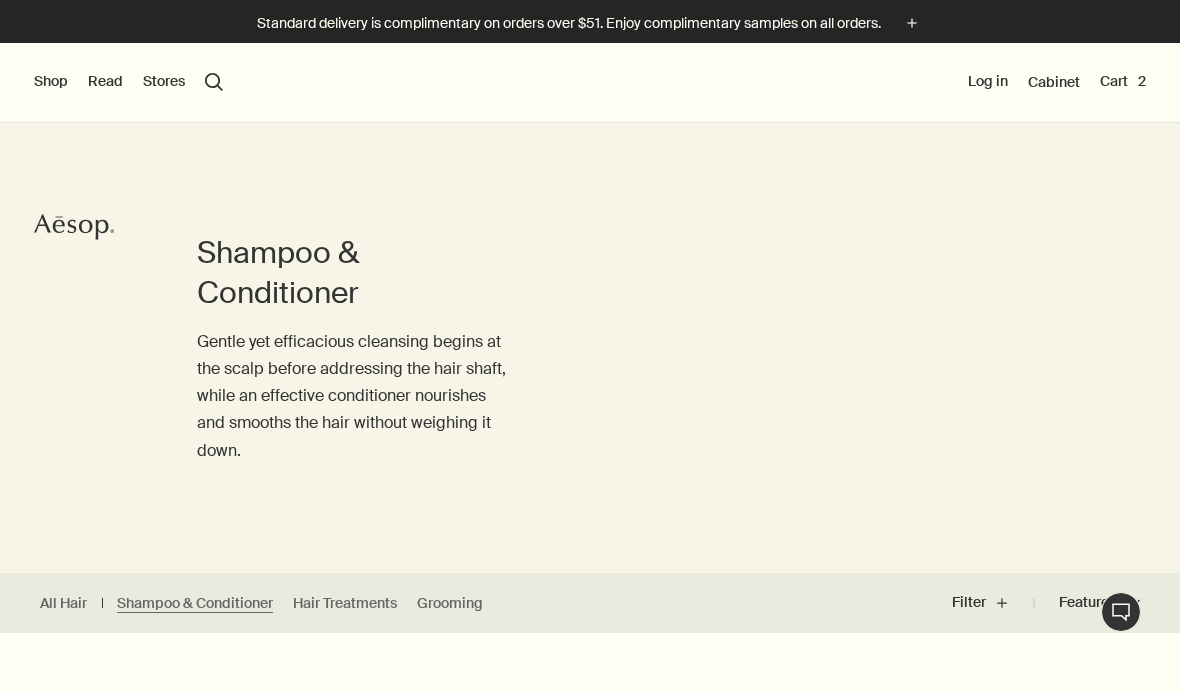 click on "Cart 2" at bounding box center [1123, 82] 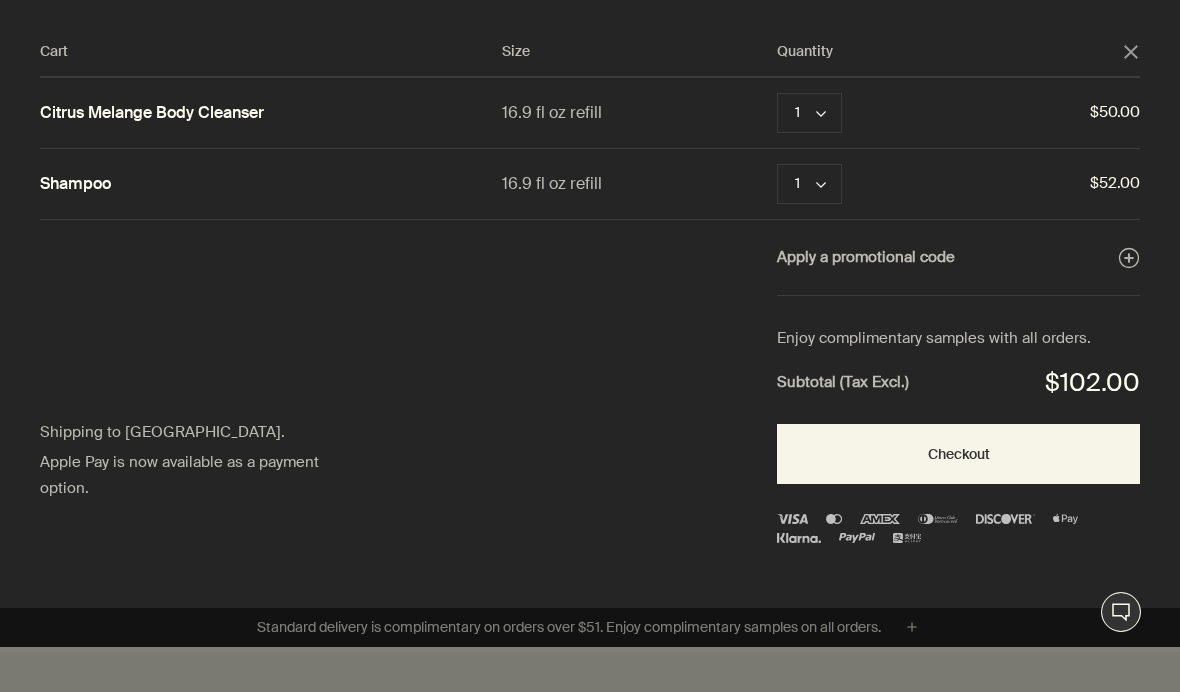 click on "1 chevron" at bounding box center (809, 113) 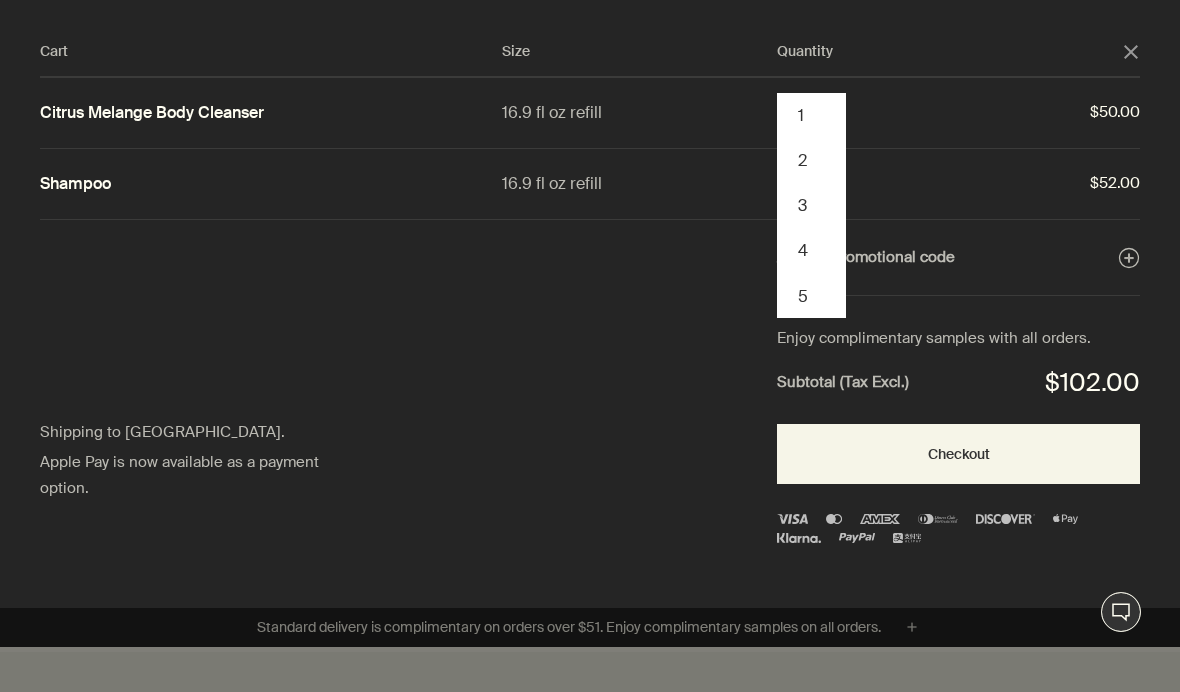 click on "2" at bounding box center [811, 160] 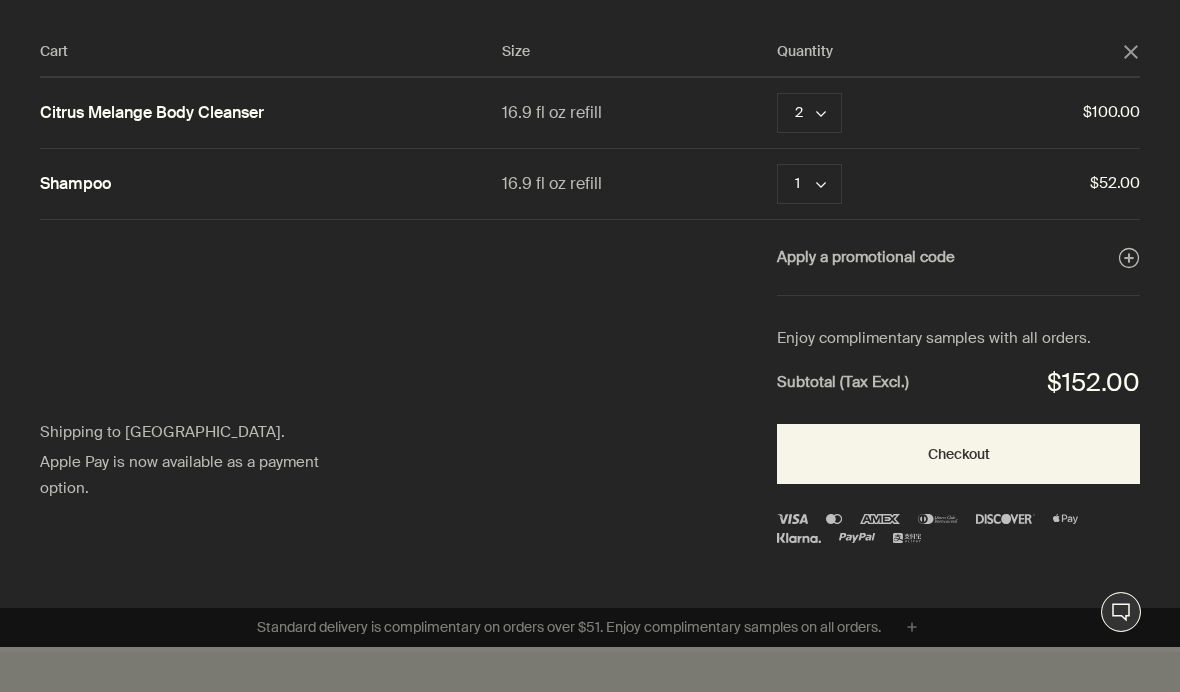 click on "2 chevron" at bounding box center [809, 113] 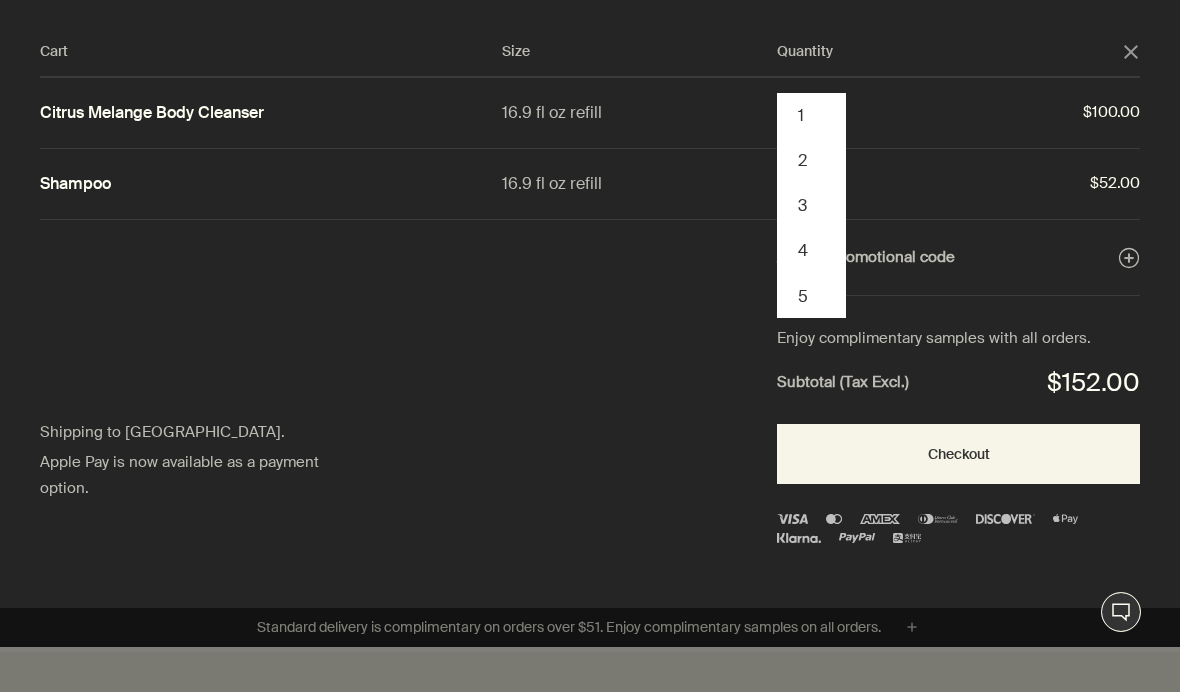 click on "1" at bounding box center [811, 115] 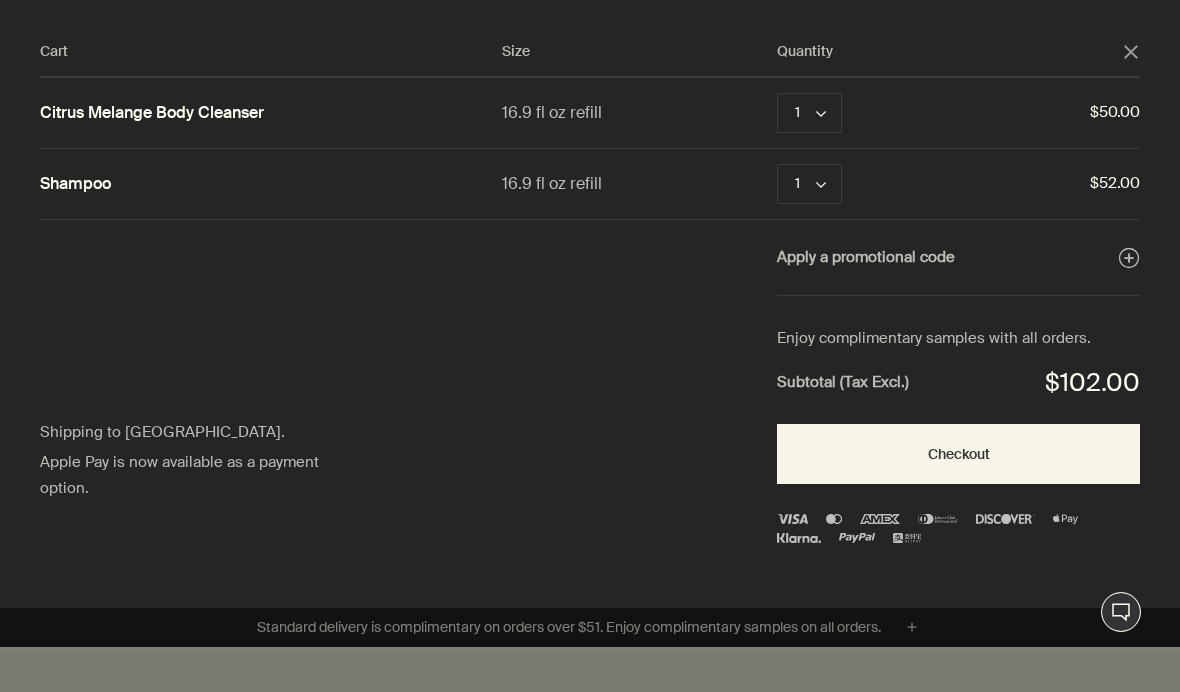 click on "1 chevron" at bounding box center [809, 184] 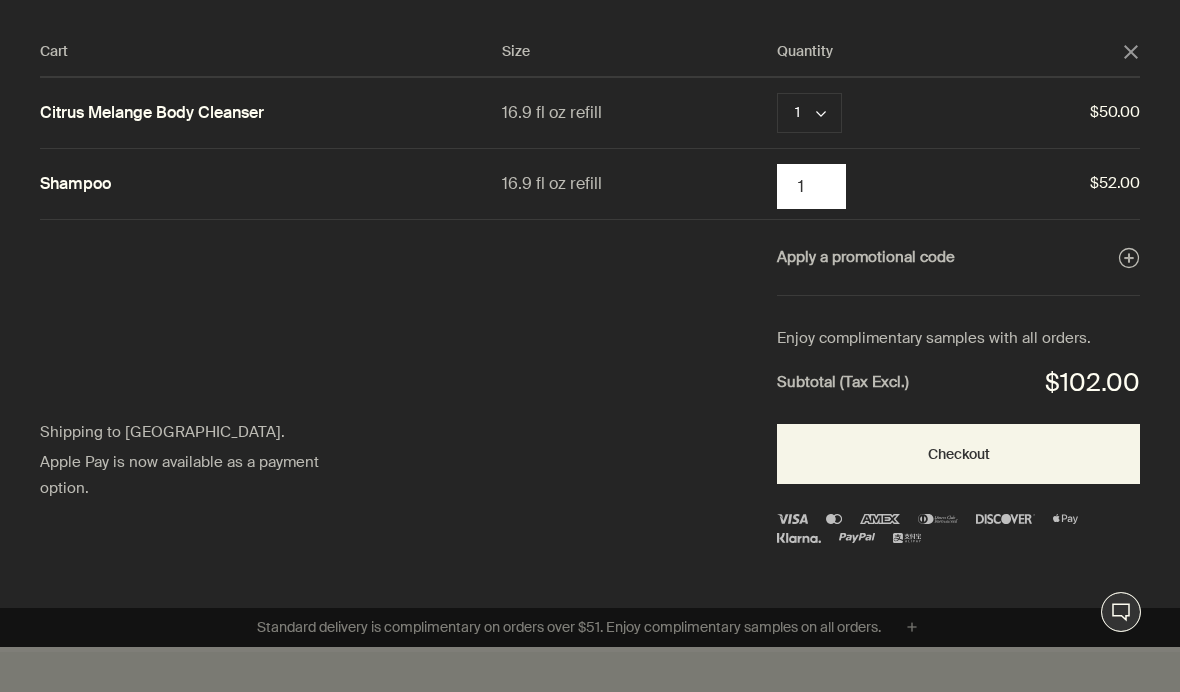 click on "1" at bounding box center (811, 186) 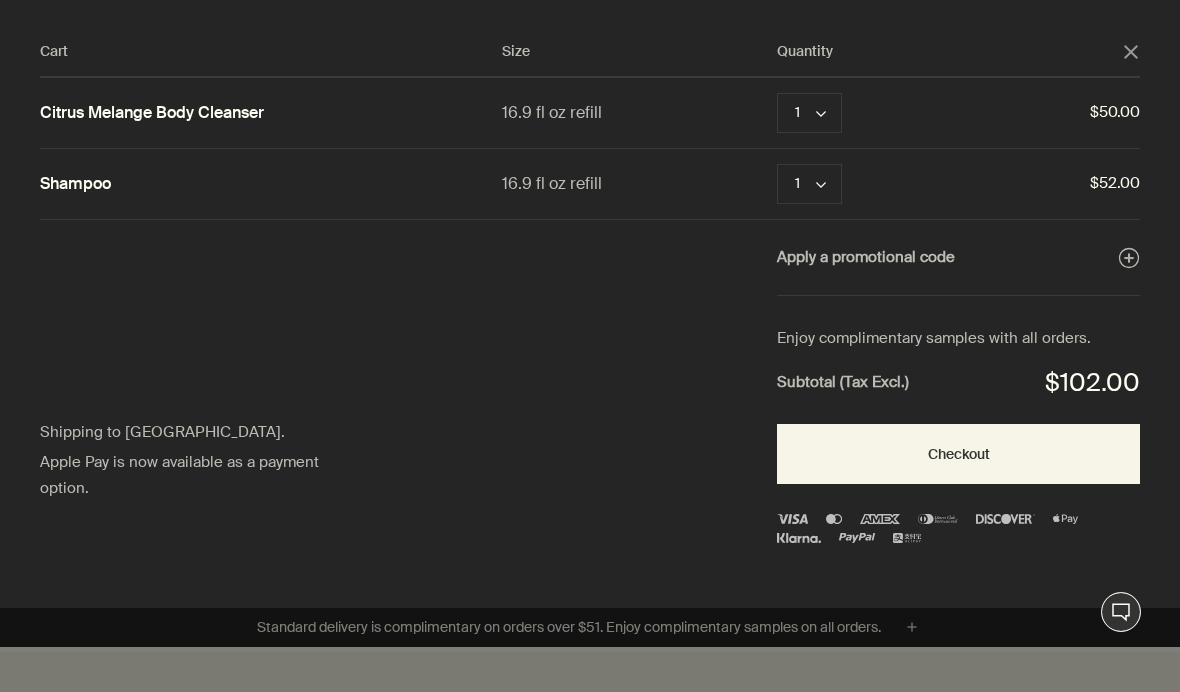 click on "chevron" 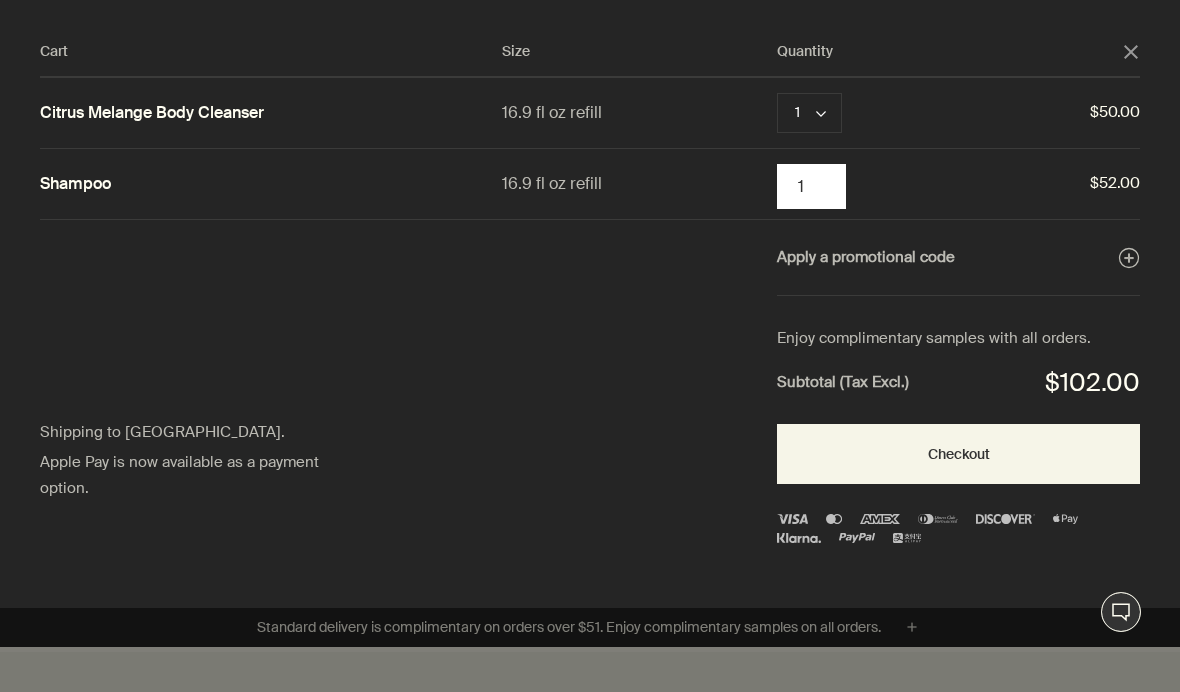 click on "1" at bounding box center [811, 186] 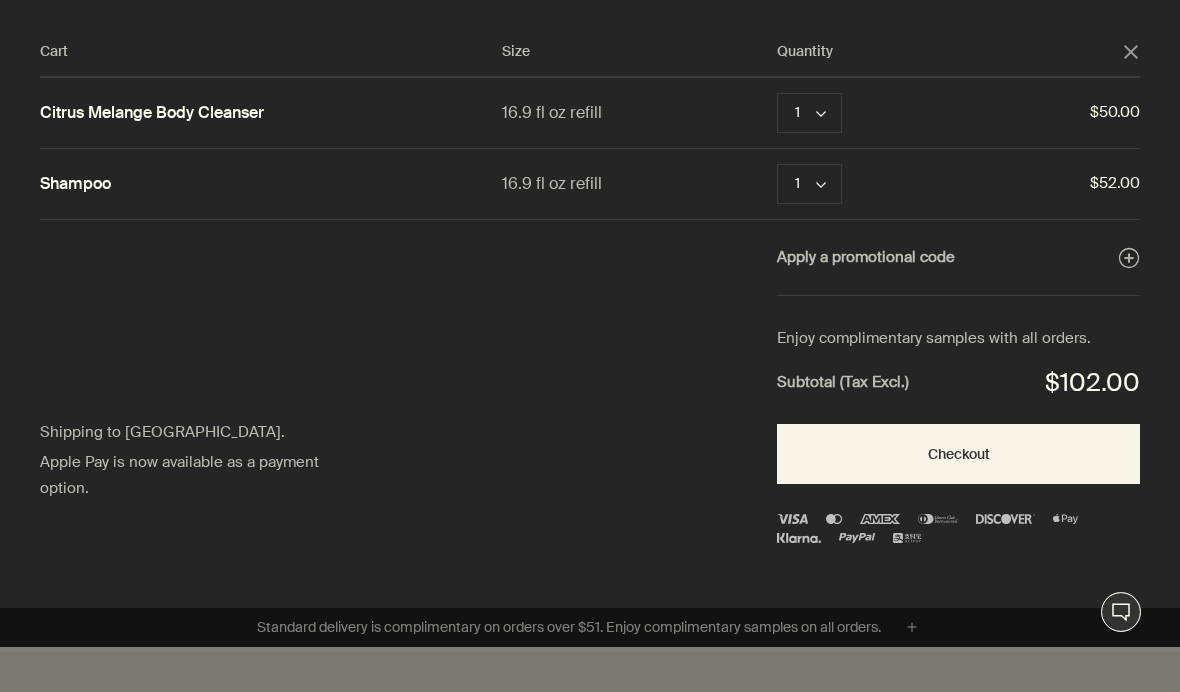 click on "Checkout" at bounding box center [958, 454] 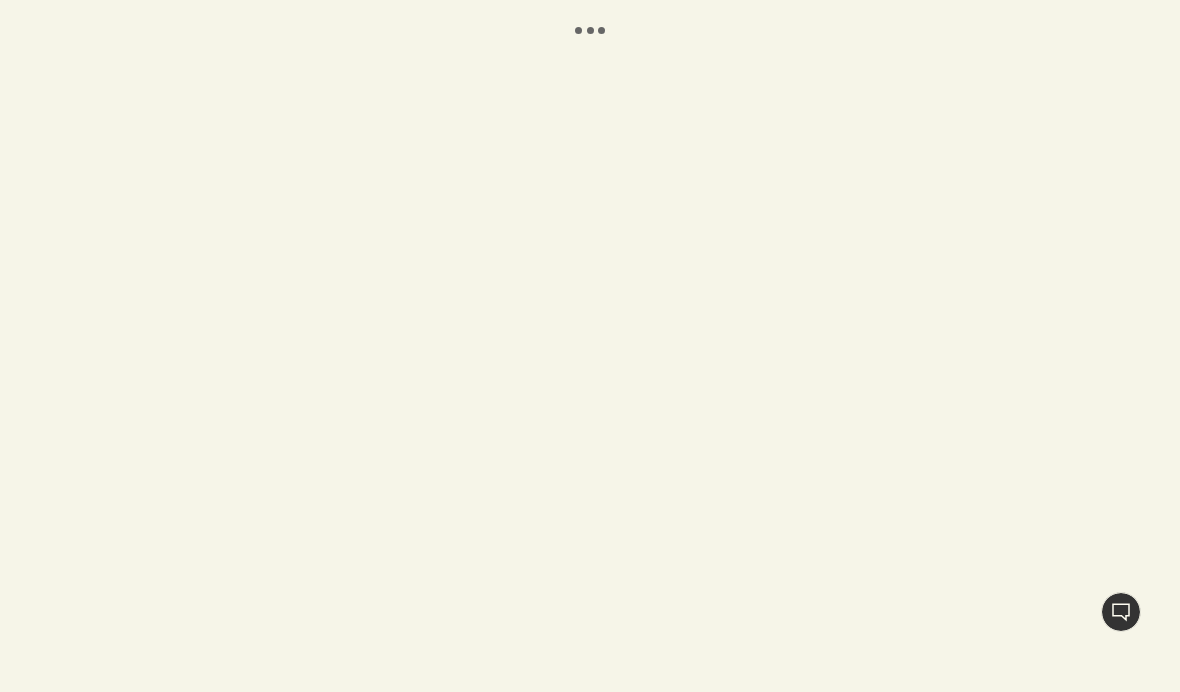 scroll, scrollTop: 0, scrollLeft: 0, axis: both 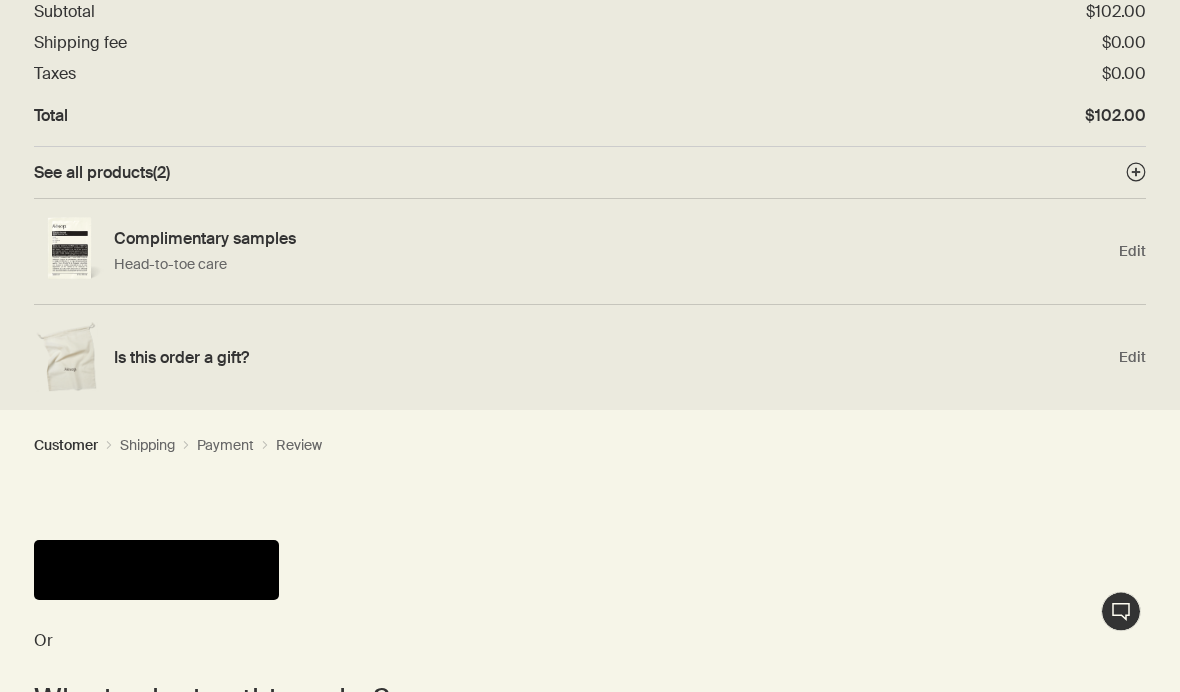 click on "Who is placing this order?" at bounding box center (575, 701) 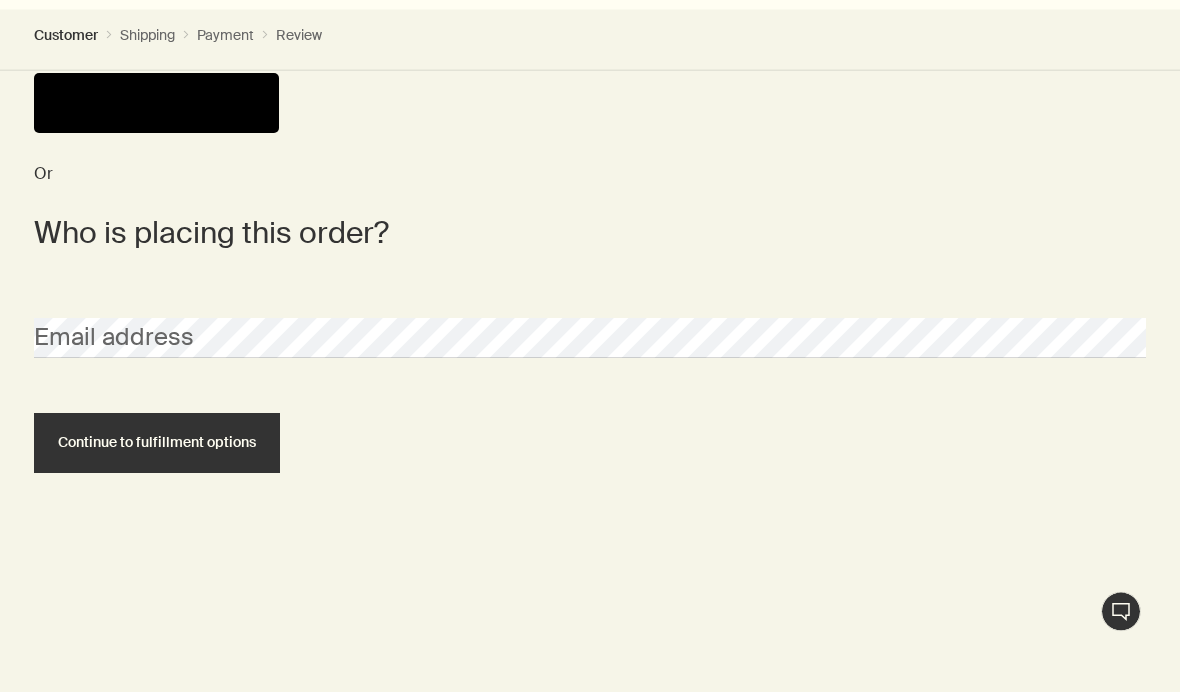 scroll, scrollTop: 530, scrollLeft: 0, axis: vertical 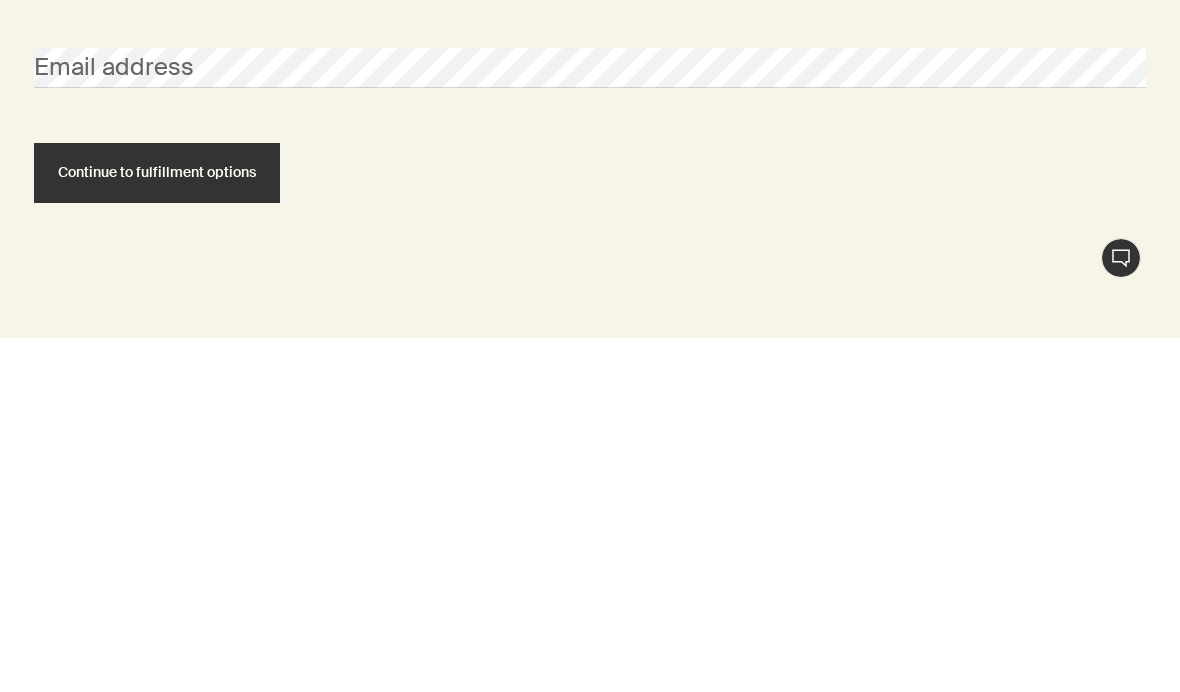click on "Email address" at bounding box center [590, 422] 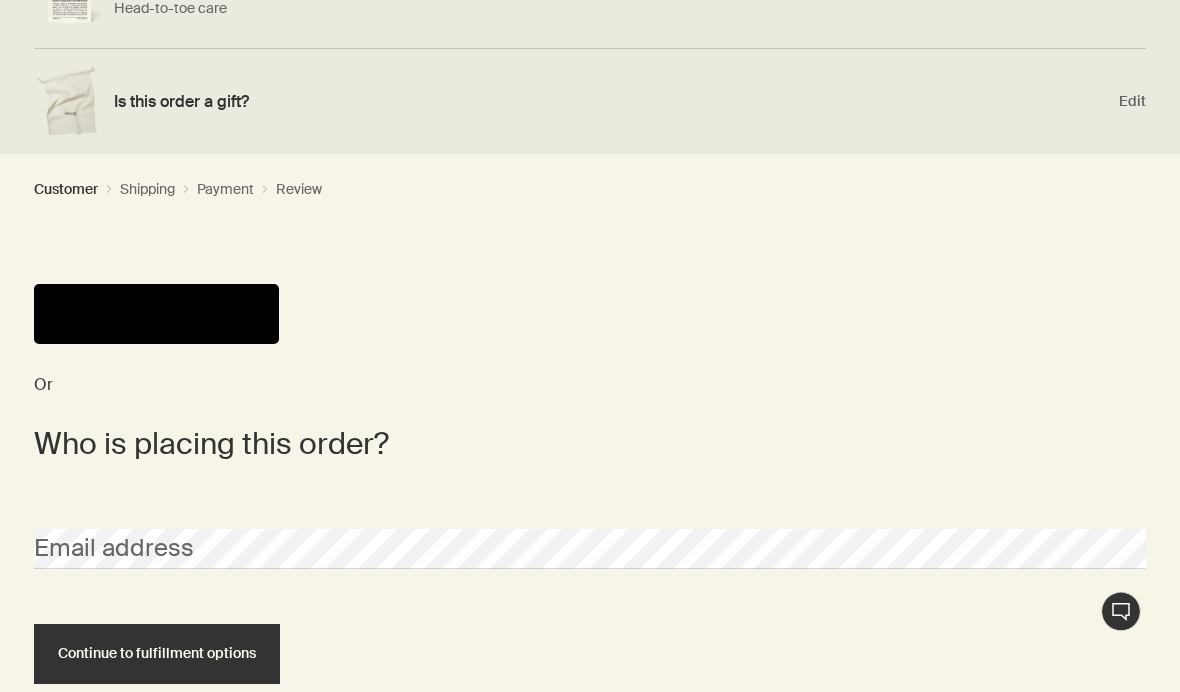 scroll, scrollTop: 413, scrollLeft: 0, axis: vertical 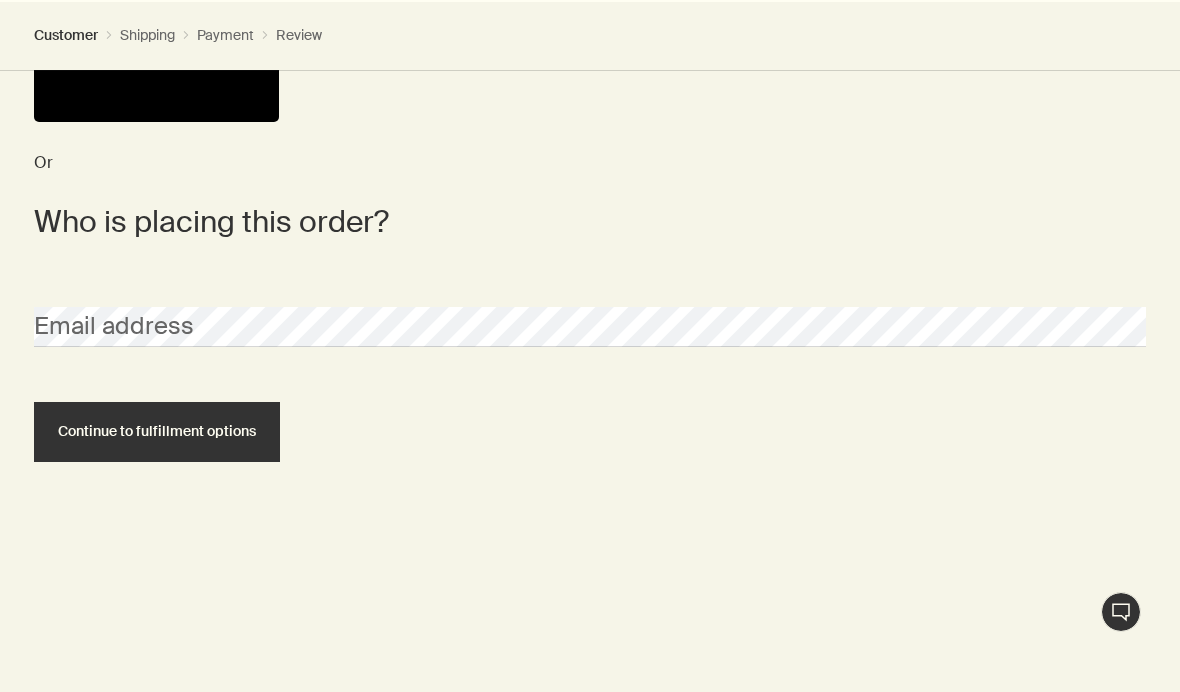 click on "Email address" at bounding box center [590, 309] 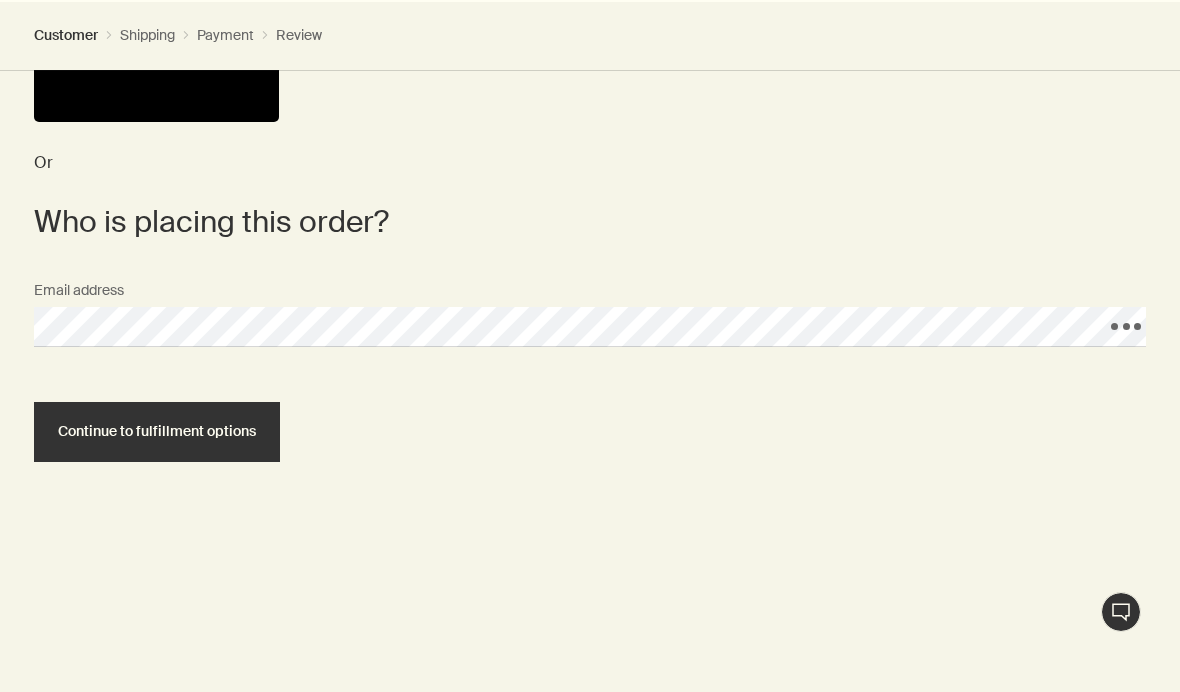 click on "Continue to fulfillment options" at bounding box center [157, 431] 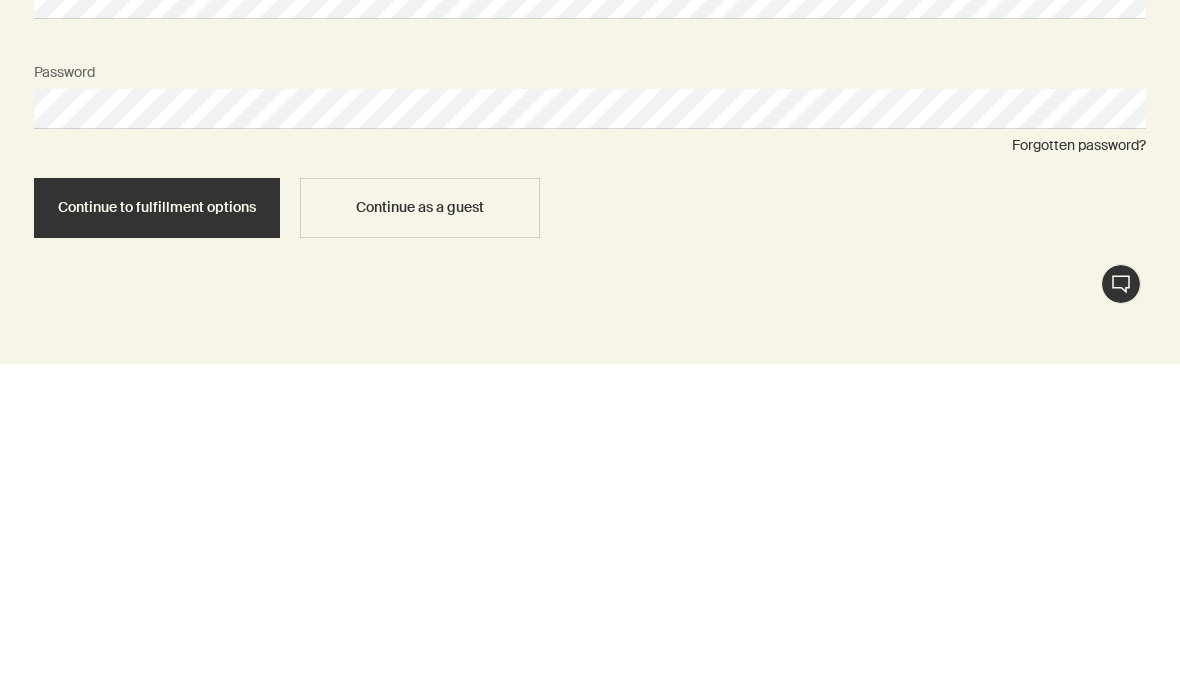 scroll, scrollTop: 707, scrollLeft: 0, axis: vertical 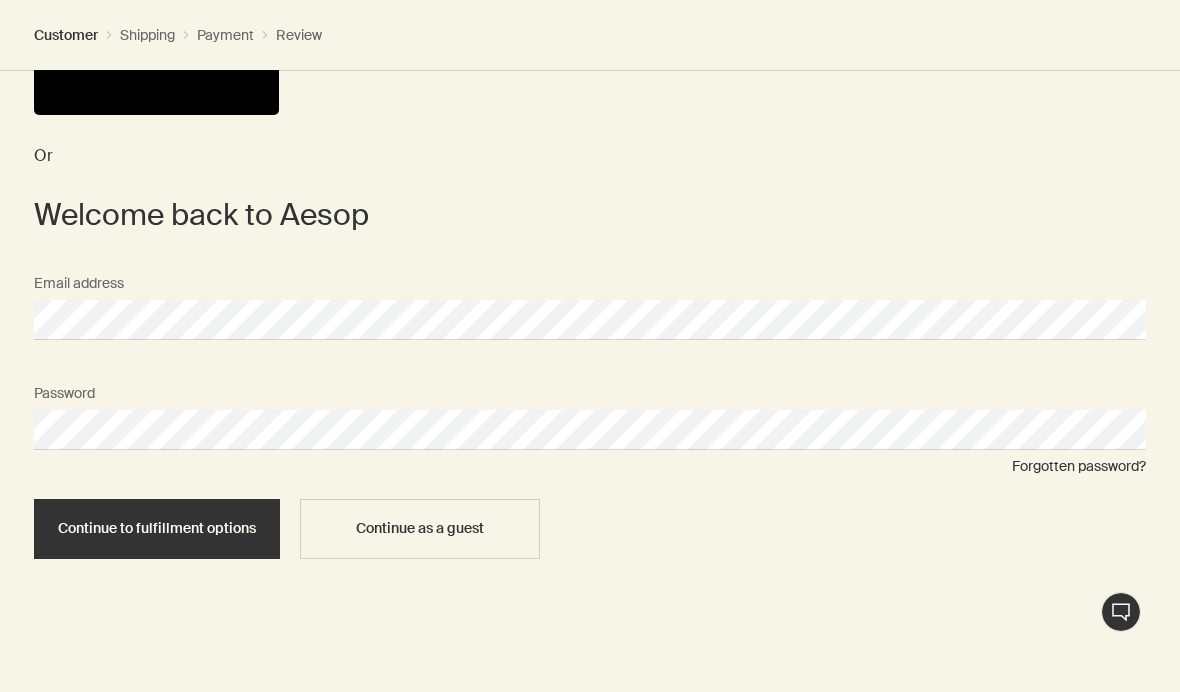 click on "Email address" at bounding box center (590, 302) 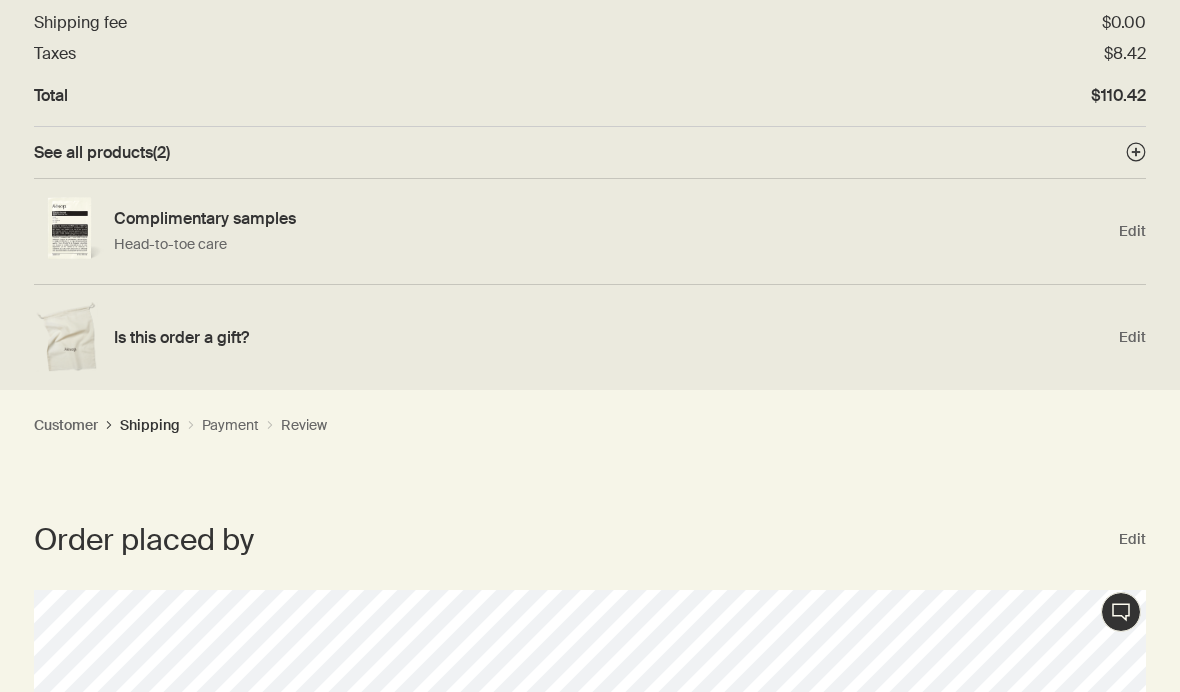 scroll, scrollTop: 251, scrollLeft: 0, axis: vertical 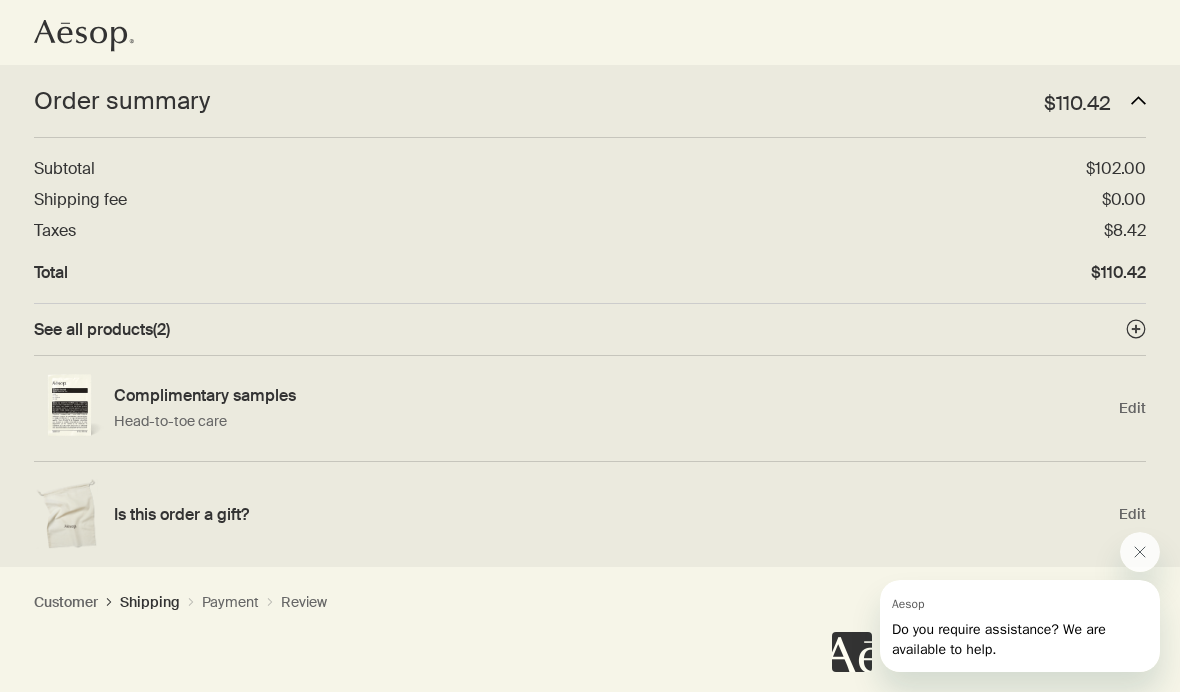 click on "See all products  ( 2 )" at bounding box center [102, 329] 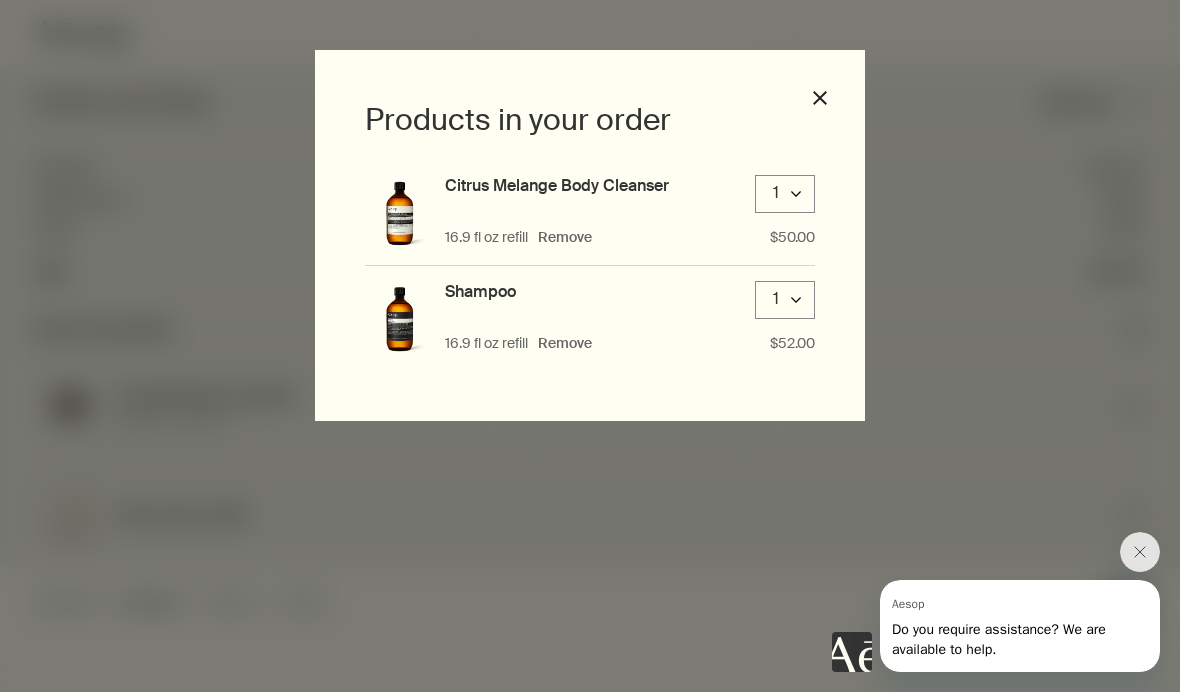 click on "close" at bounding box center (820, 98) 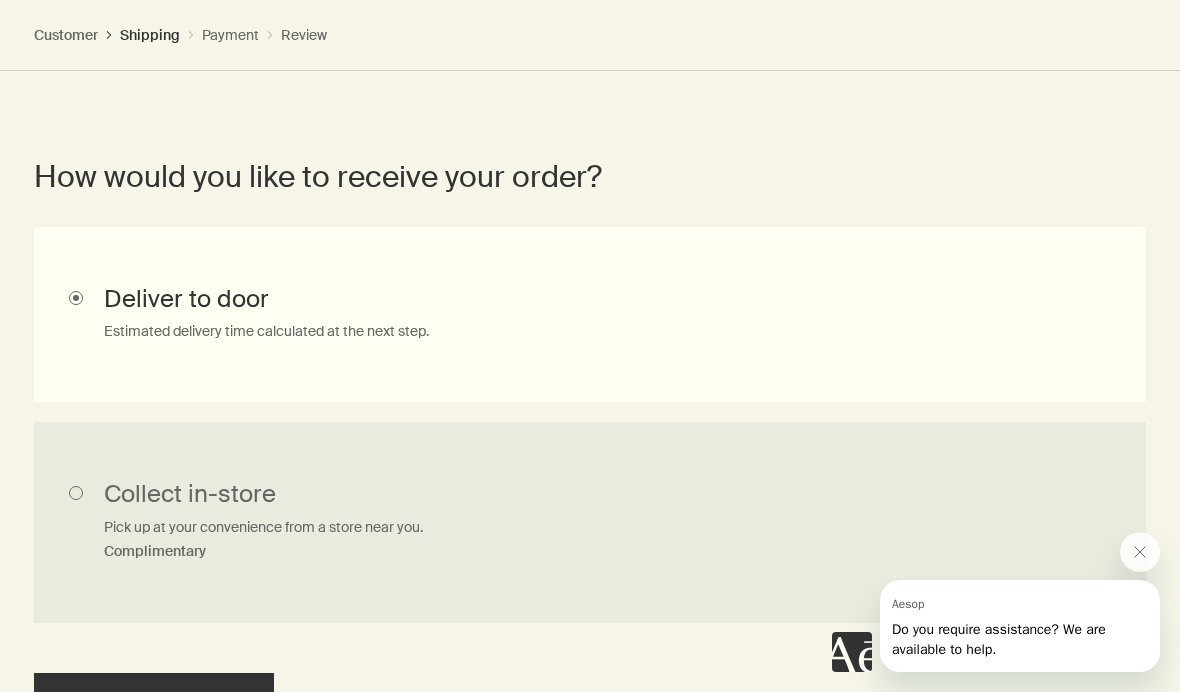 scroll, scrollTop: 977, scrollLeft: 0, axis: vertical 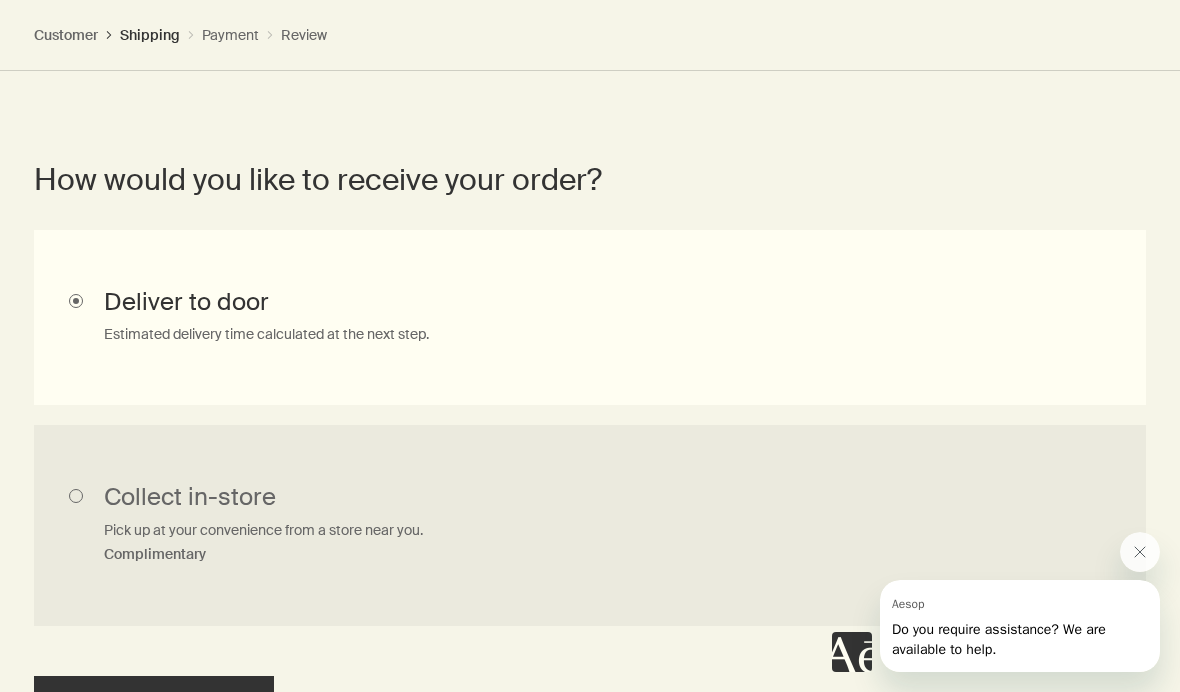 click on "Continue to shipping details" at bounding box center [154, 706] 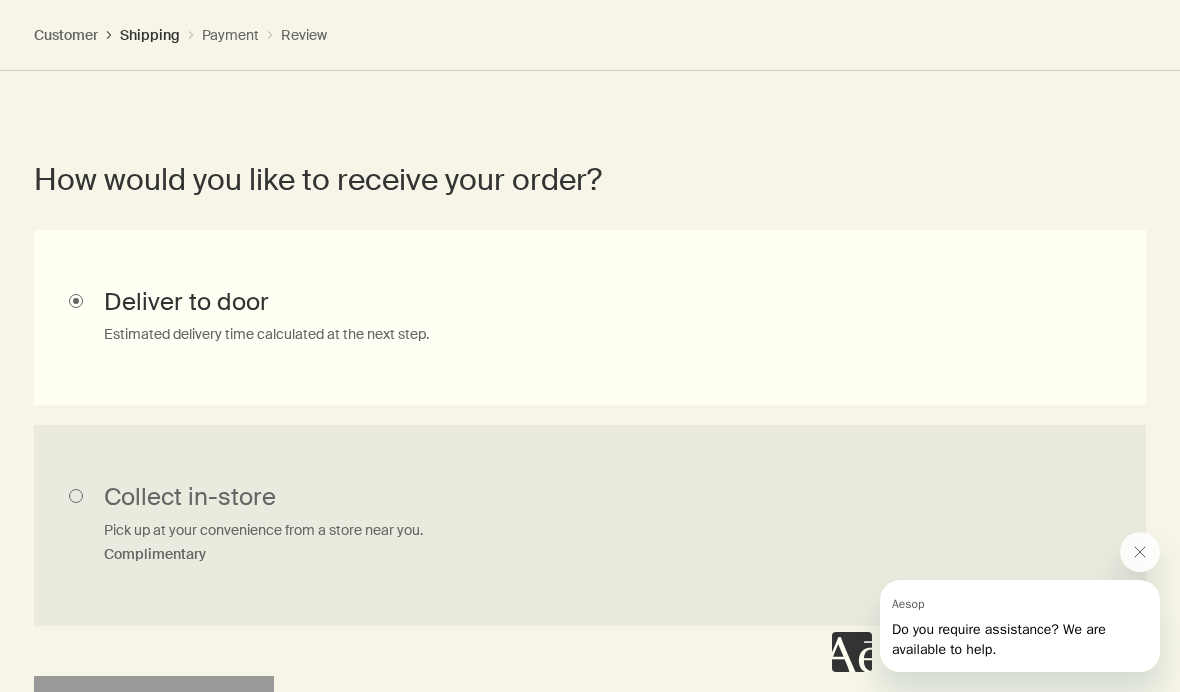 select on "US" 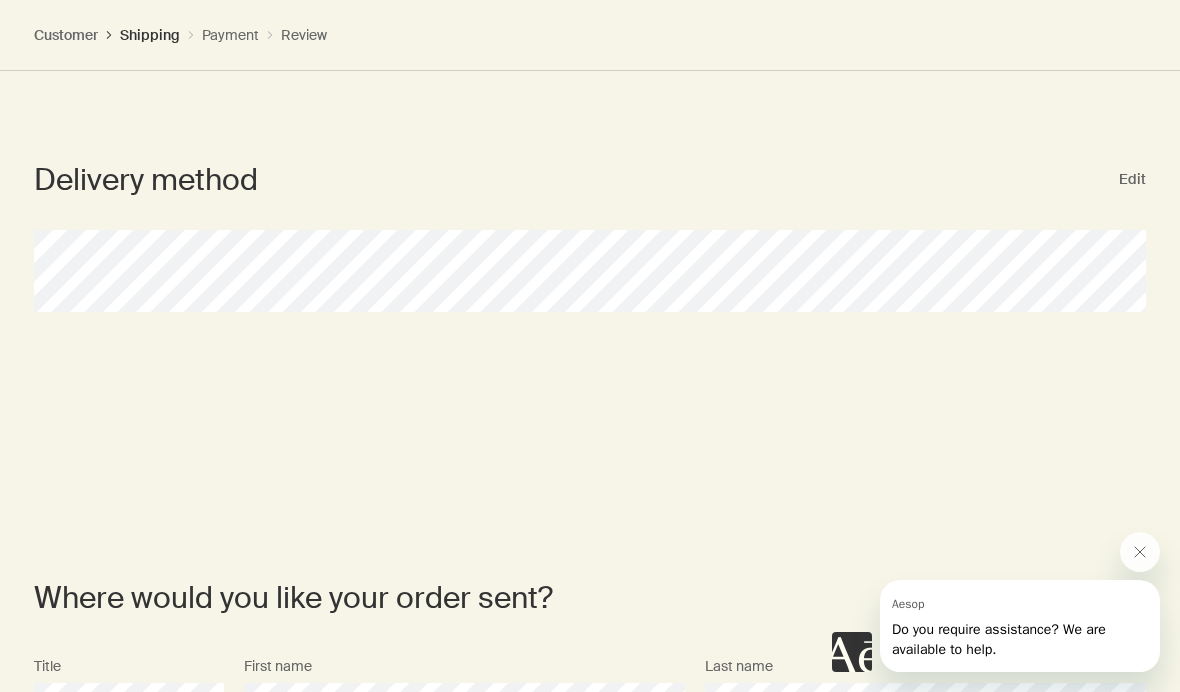 scroll, scrollTop: 0, scrollLeft: 0, axis: both 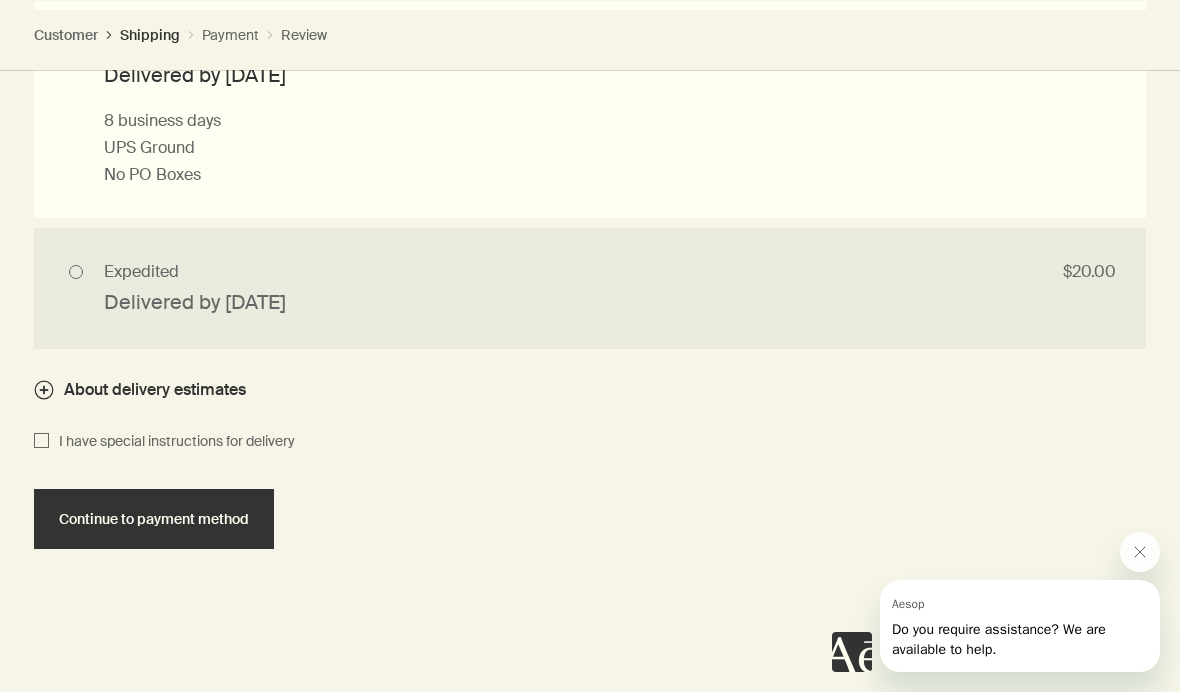 click at bounding box center [1140, 552] 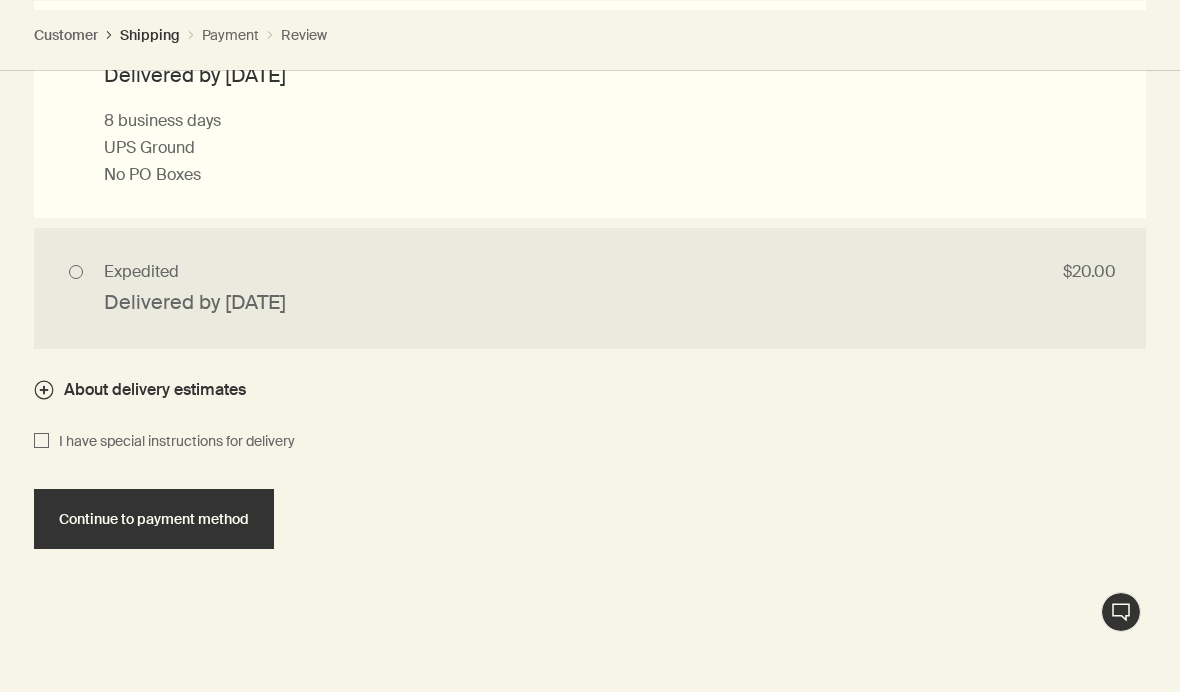click on "Continue to payment method" at bounding box center (154, 519) 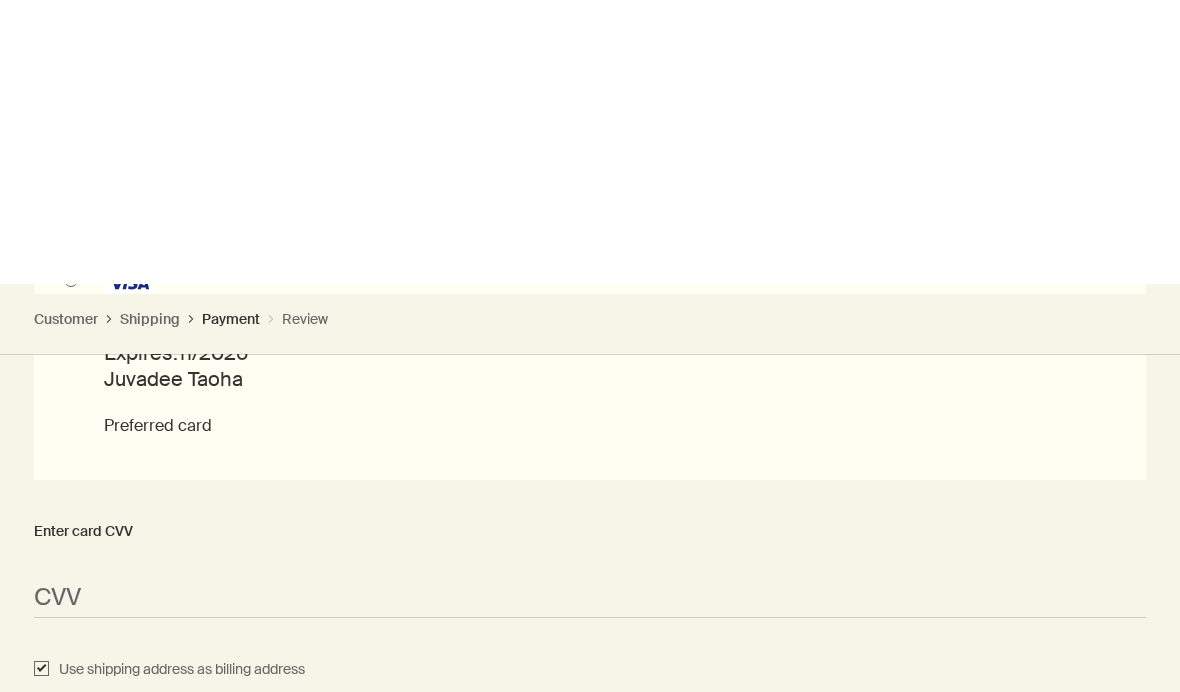 scroll, scrollTop: 2291, scrollLeft: 0, axis: vertical 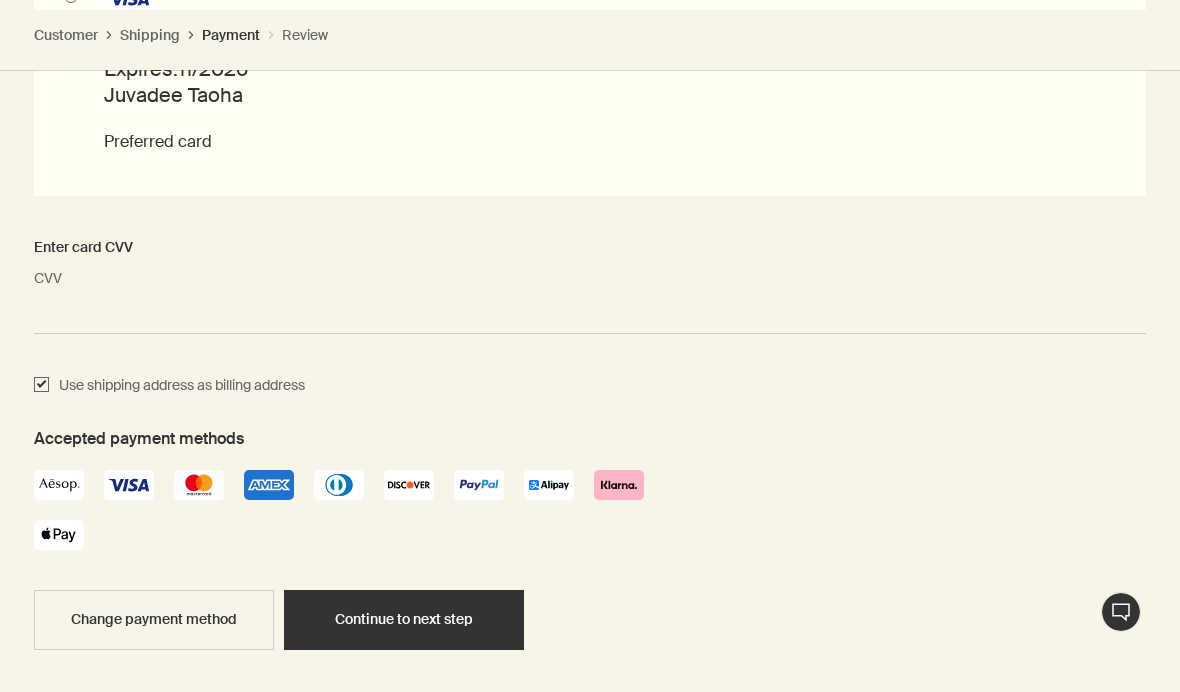 click on "CVV <p>Your browser does not support iframes.</p>" at bounding box center (590, 296) 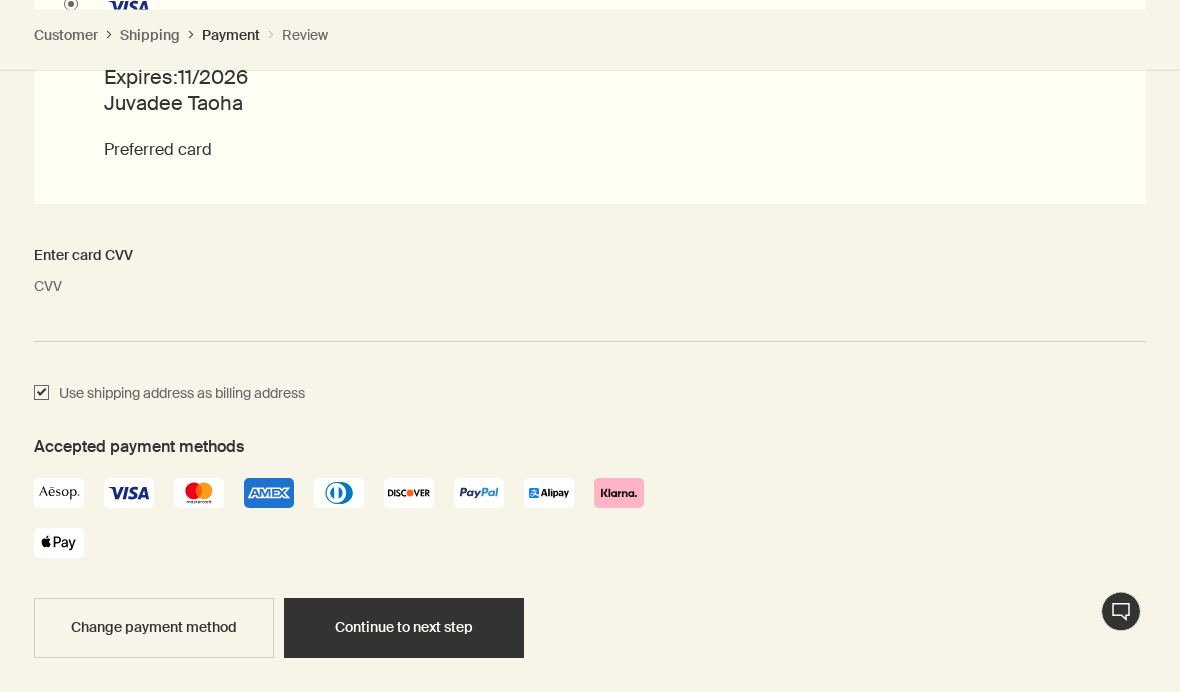 scroll, scrollTop: 2373, scrollLeft: 0, axis: vertical 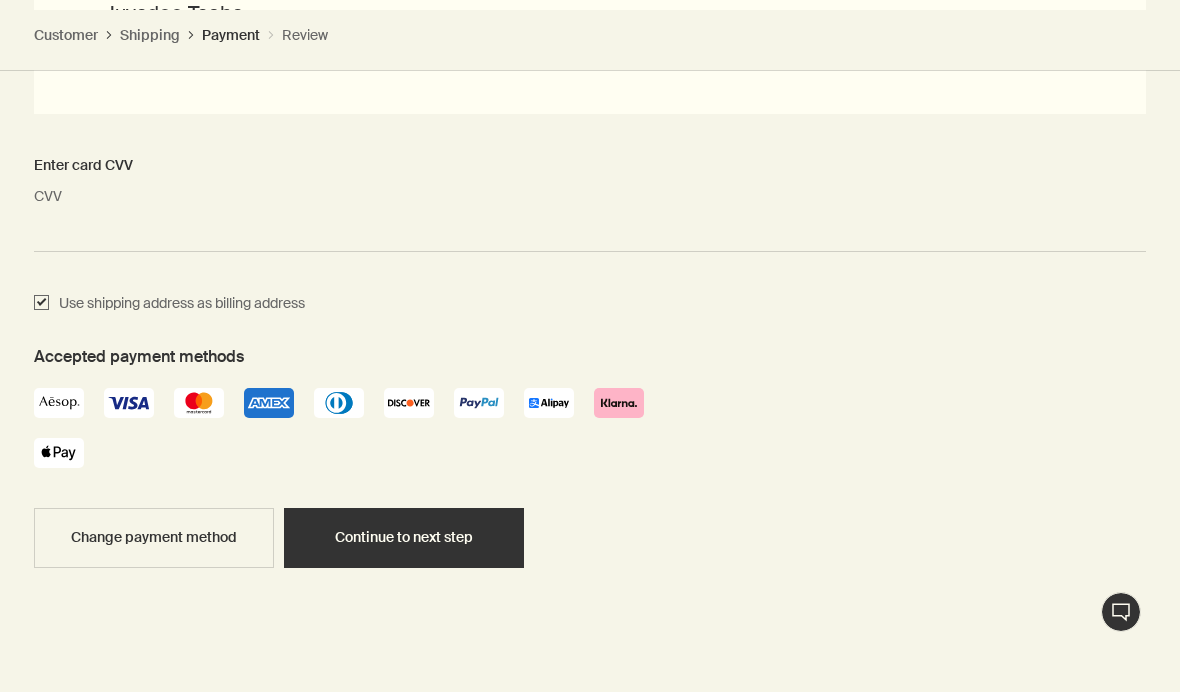 click on "Continue to next step" at bounding box center (404, 538) 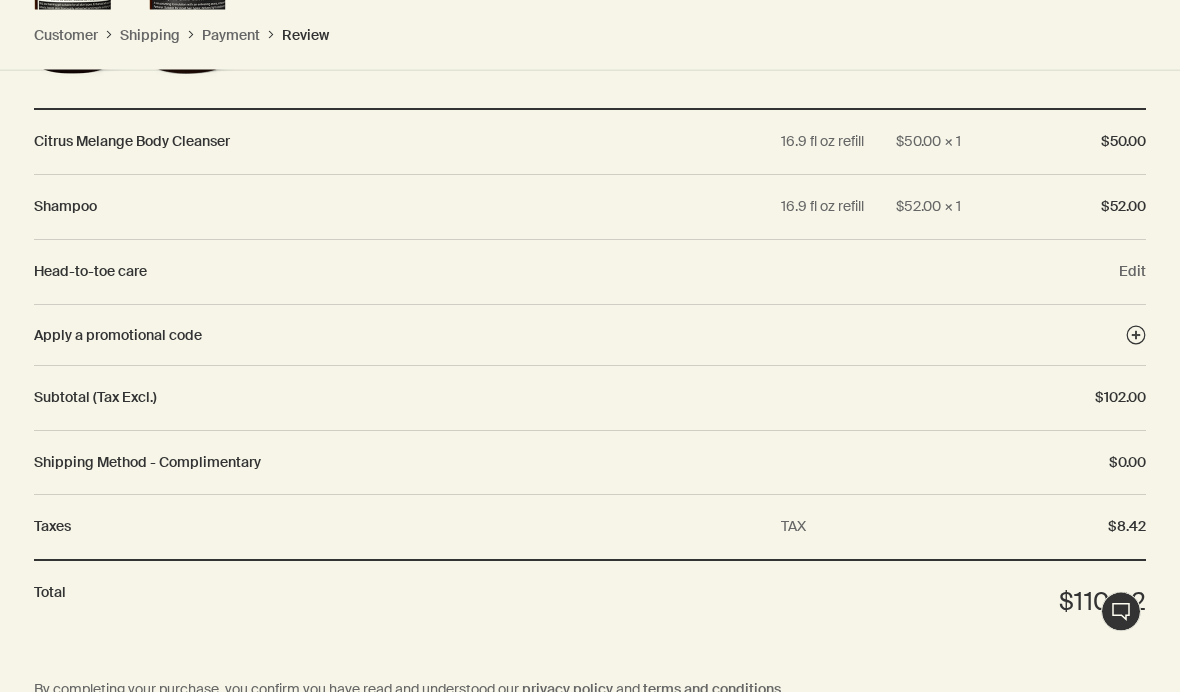 scroll, scrollTop: 2832, scrollLeft: 0, axis: vertical 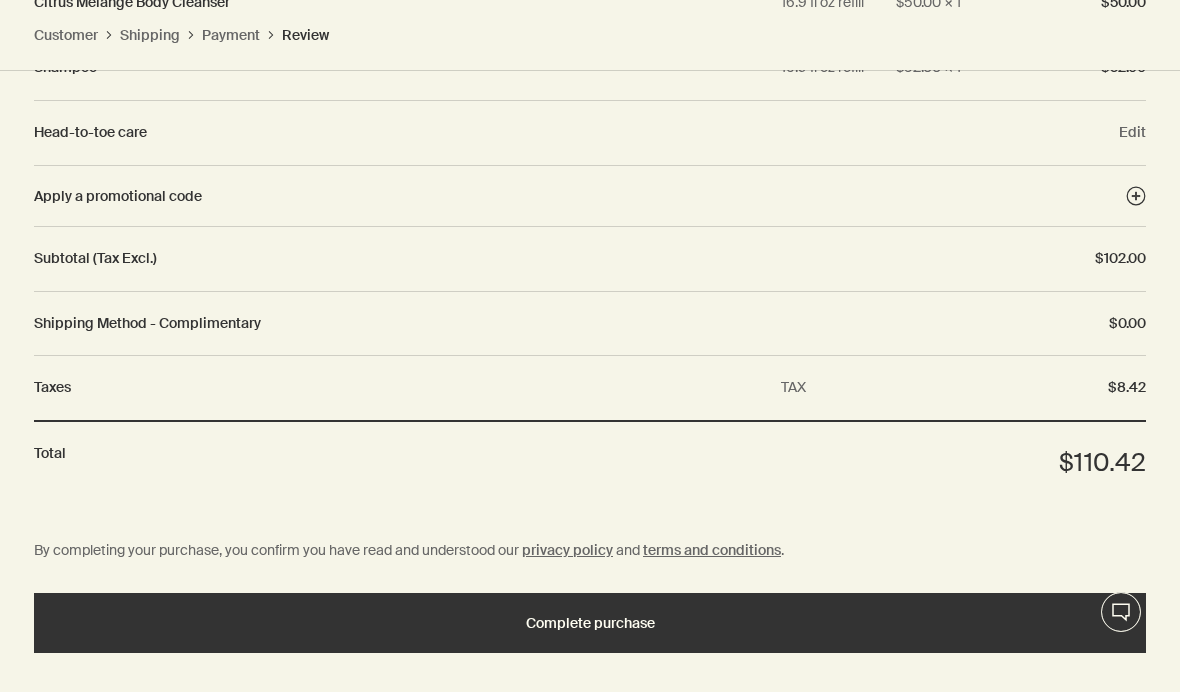 click on "Complete purchase" at bounding box center [590, 623] 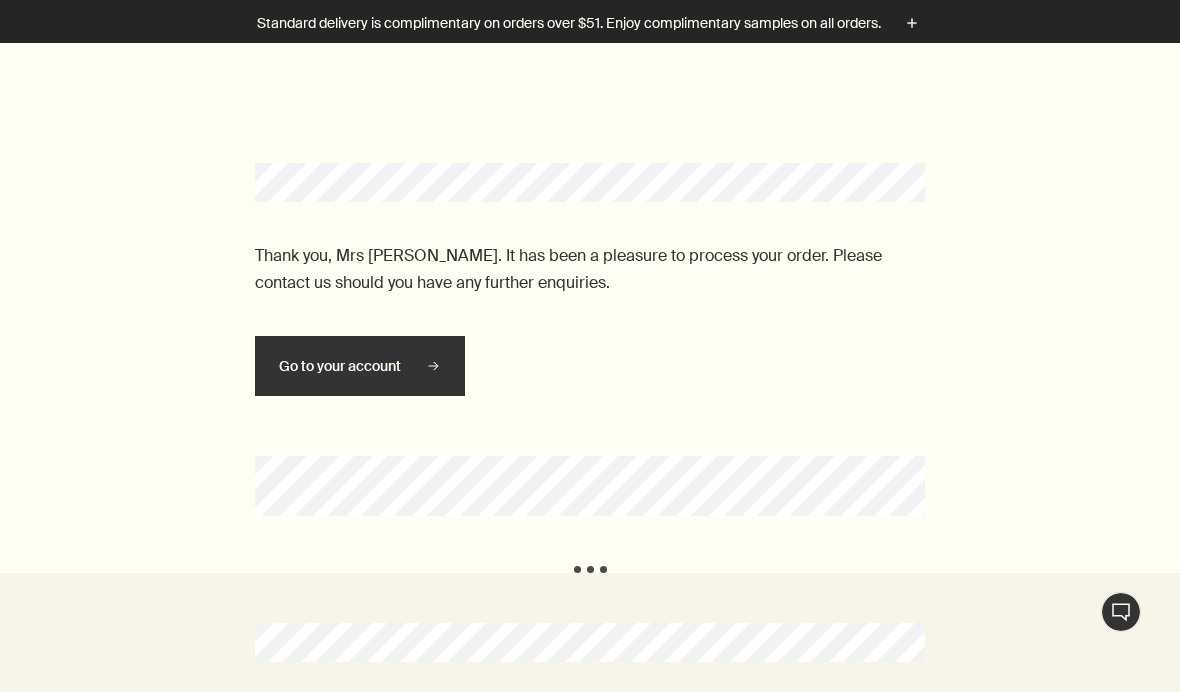 scroll, scrollTop: 0, scrollLeft: 0, axis: both 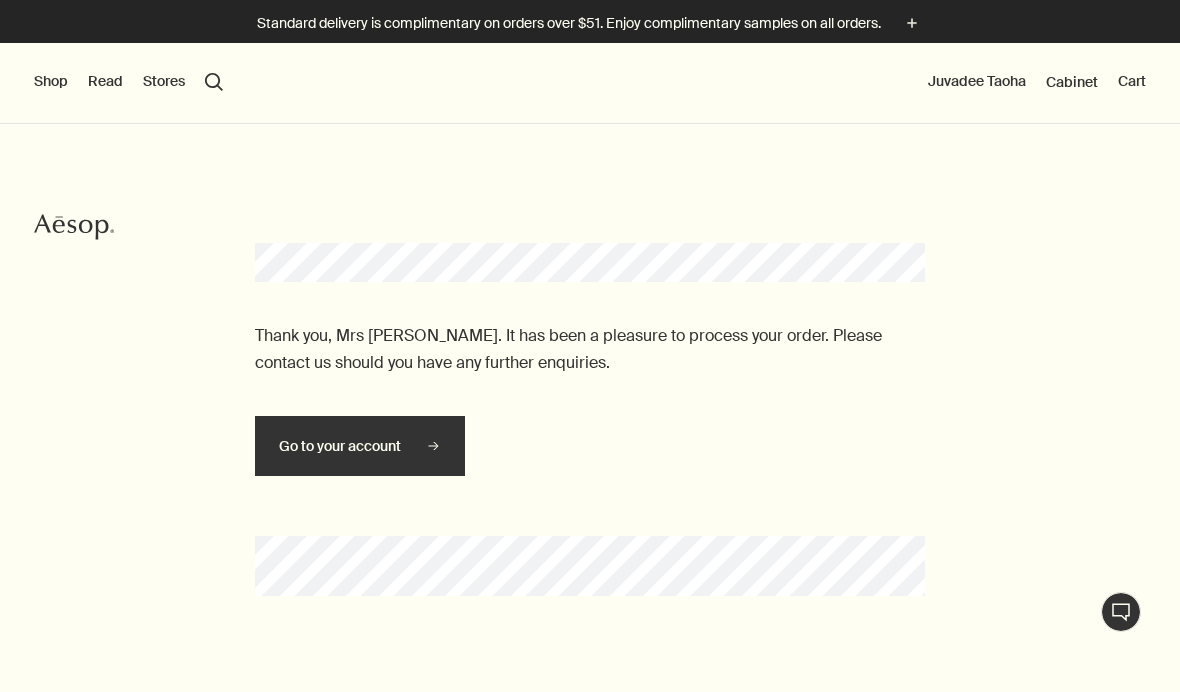 click on "Go to your account" at bounding box center (340, 446) 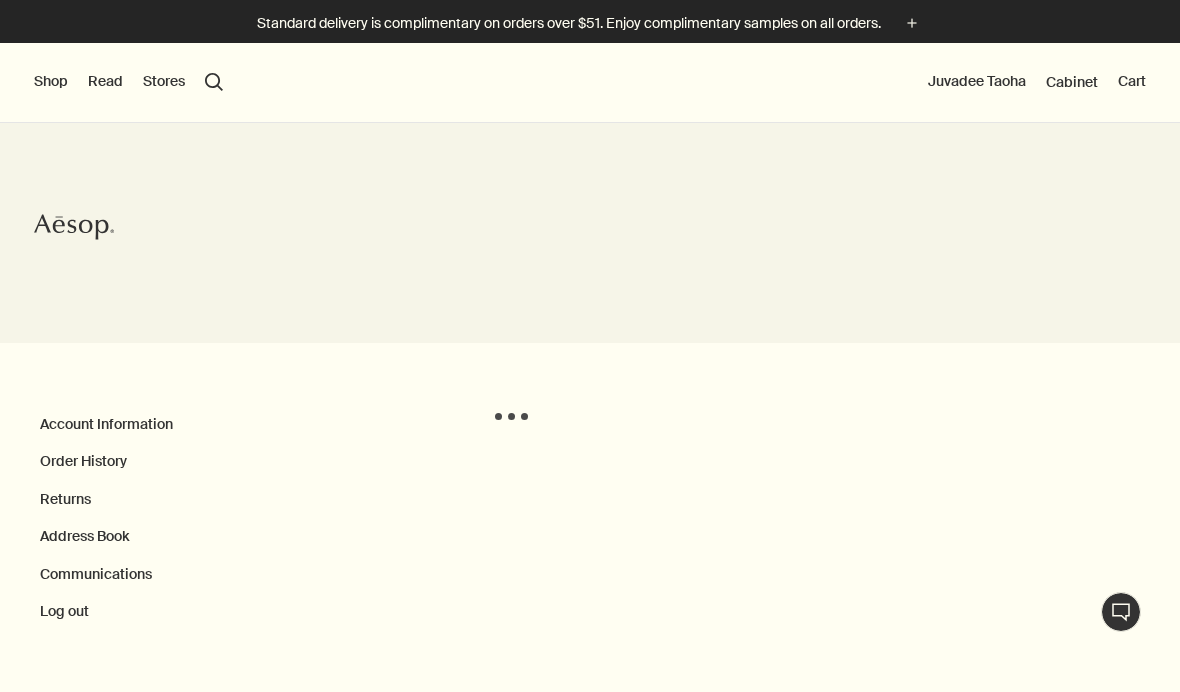 scroll, scrollTop: 0, scrollLeft: 0, axis: both 